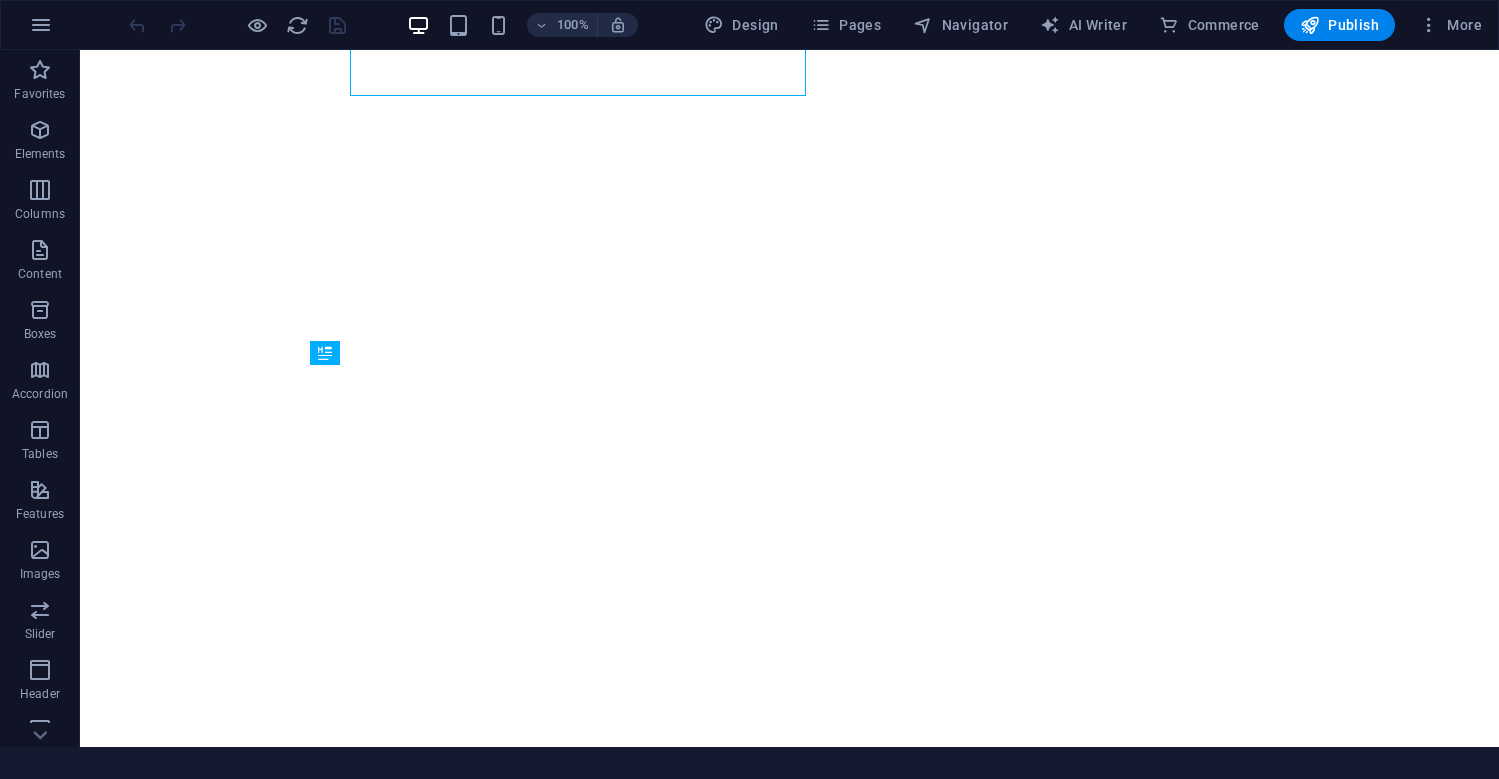 scroll, scrollTop: 0, scrollLeft: 0, axis: both 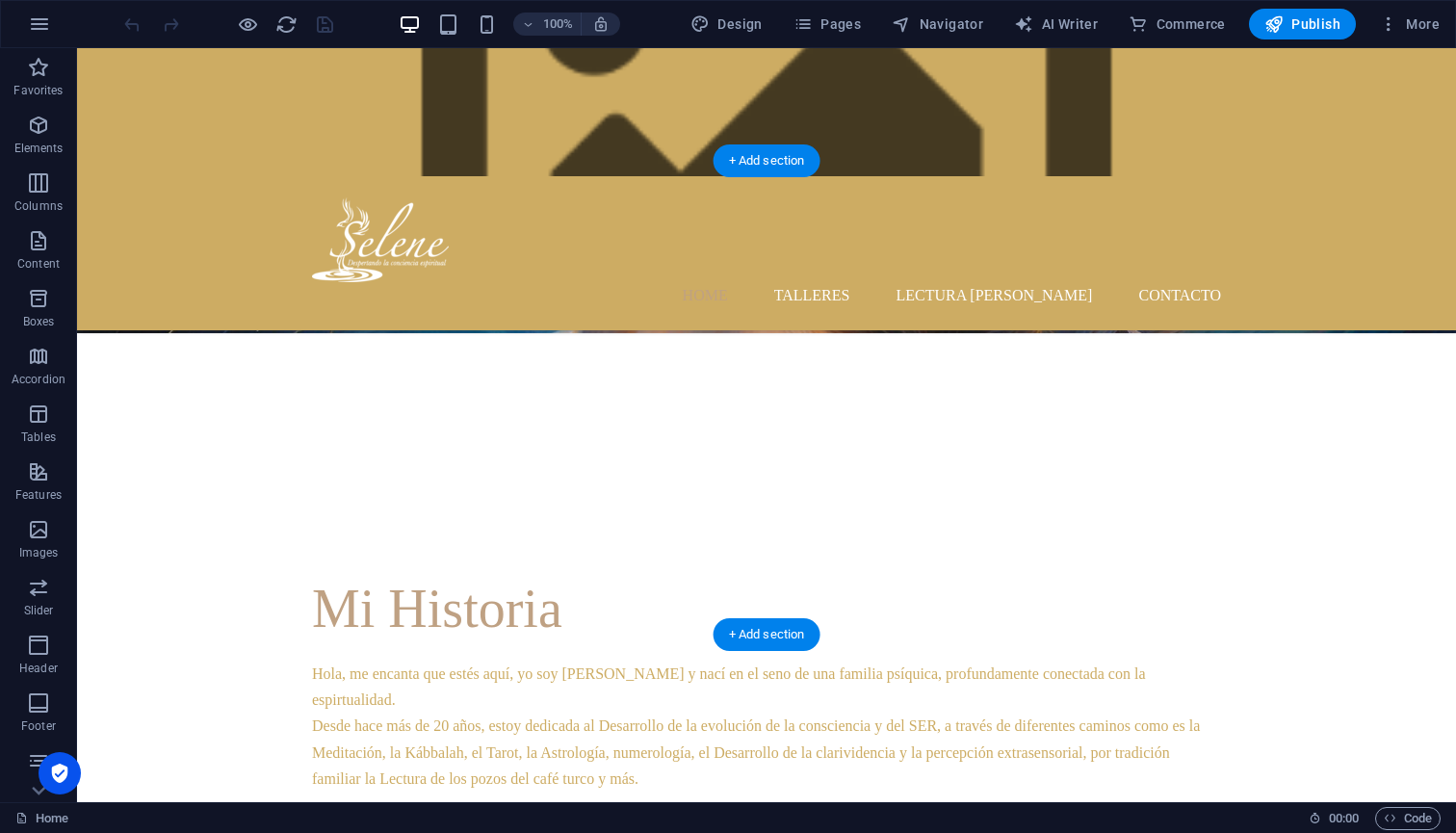 click at bounding box center [767, 1379] 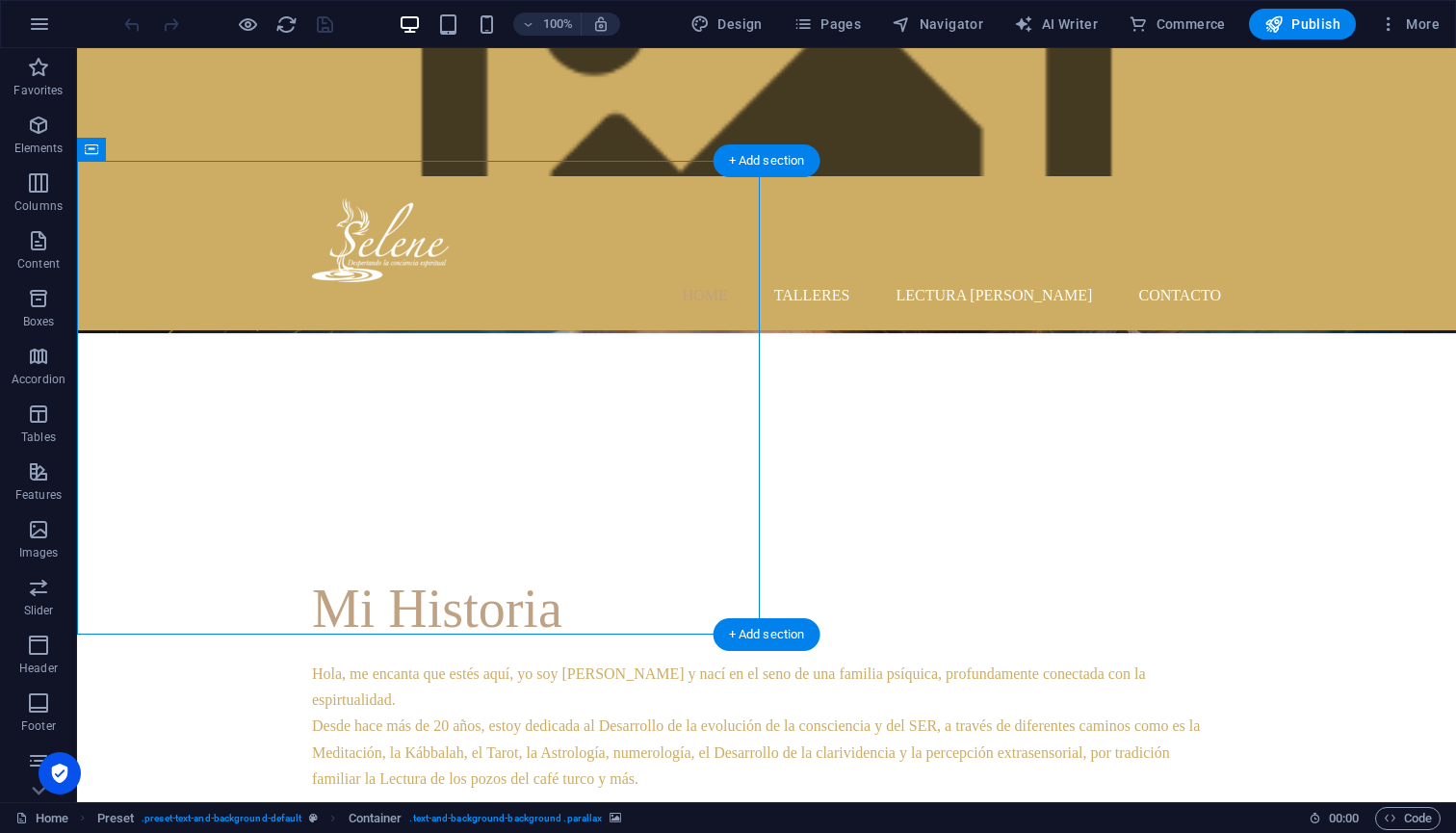 click at bounding box center [767, 1379] 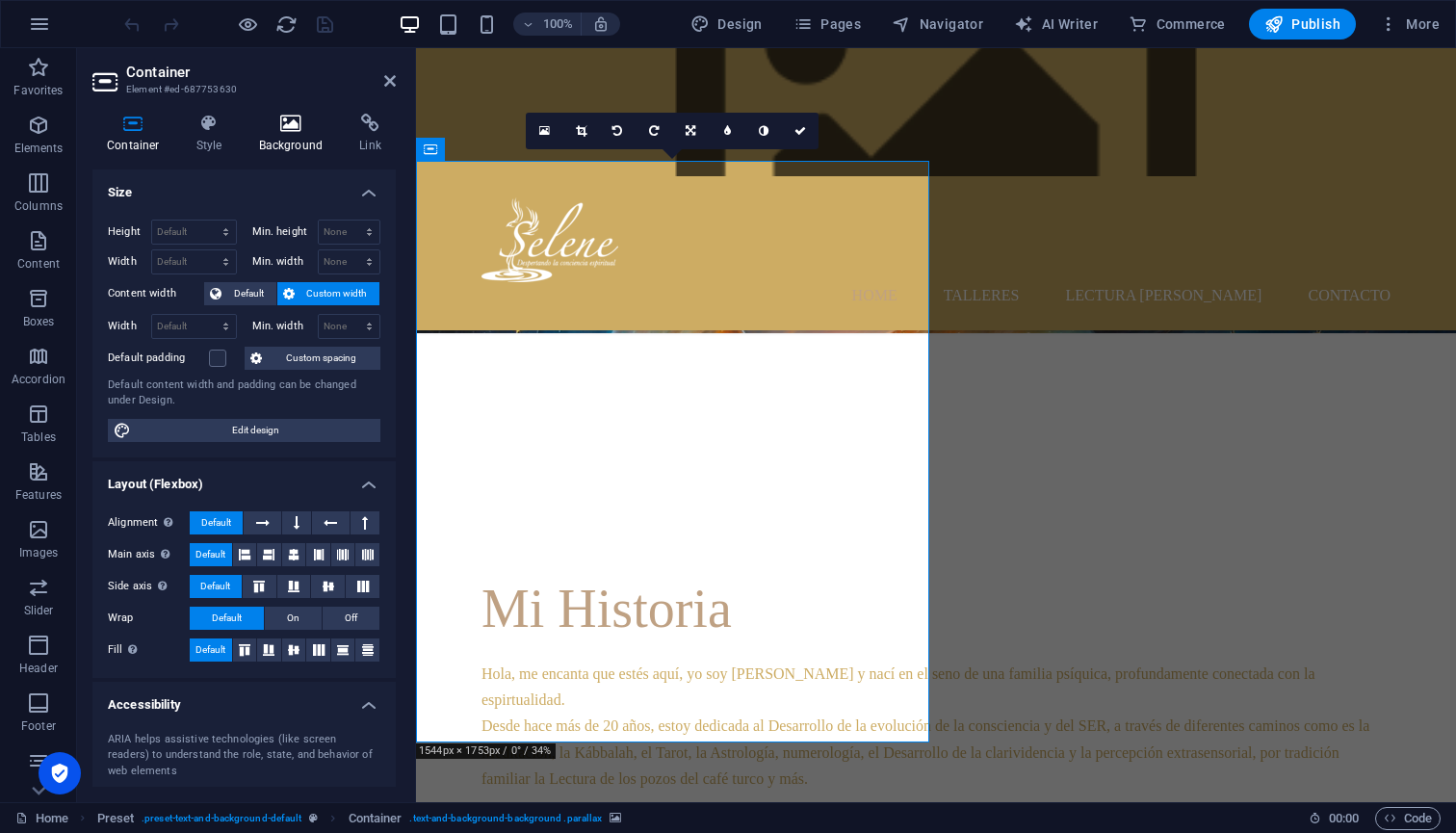 click on "Background" at bounding box center (295, 134) 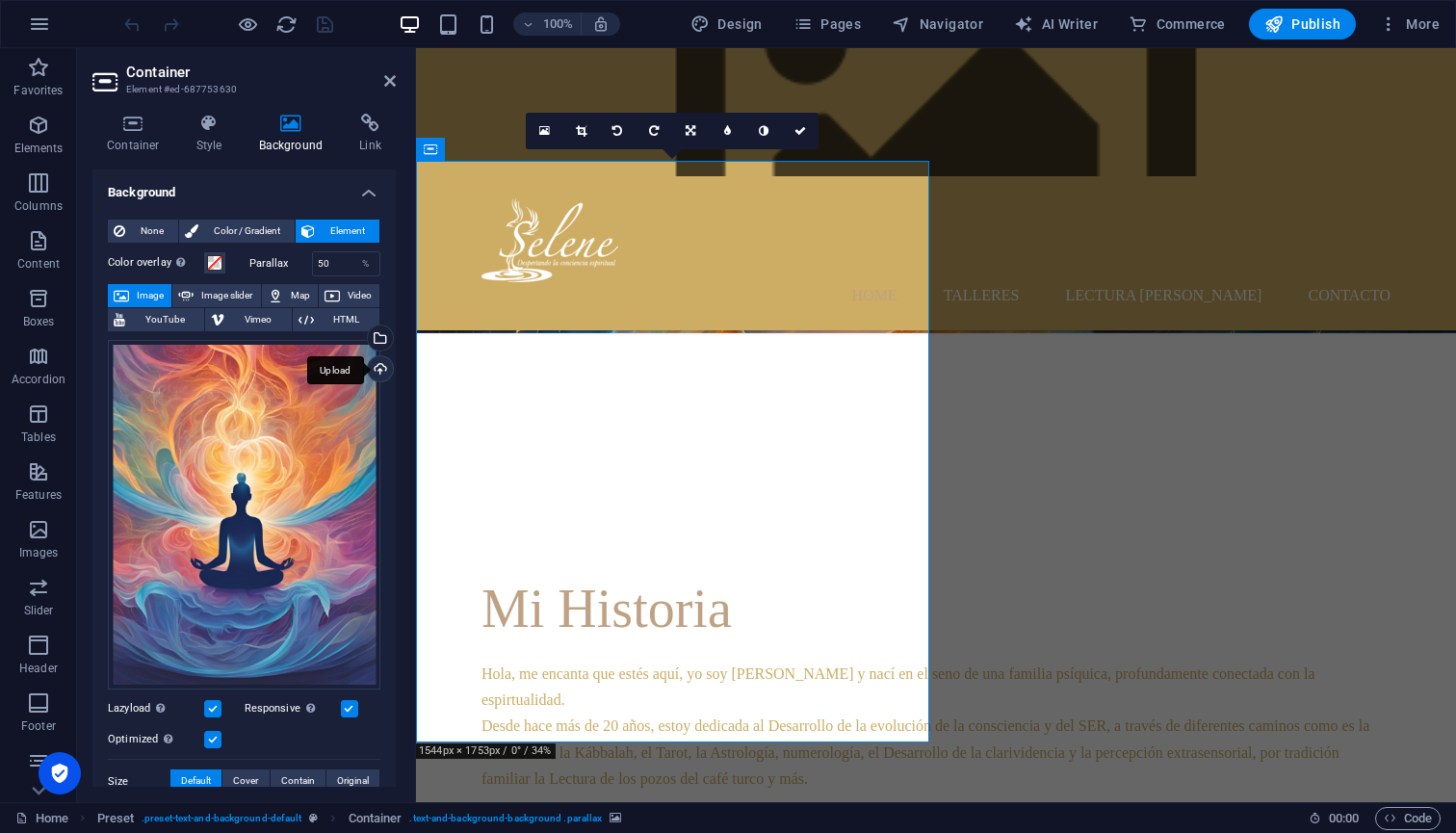 click on "Upload" at bounding box center [378, 371] 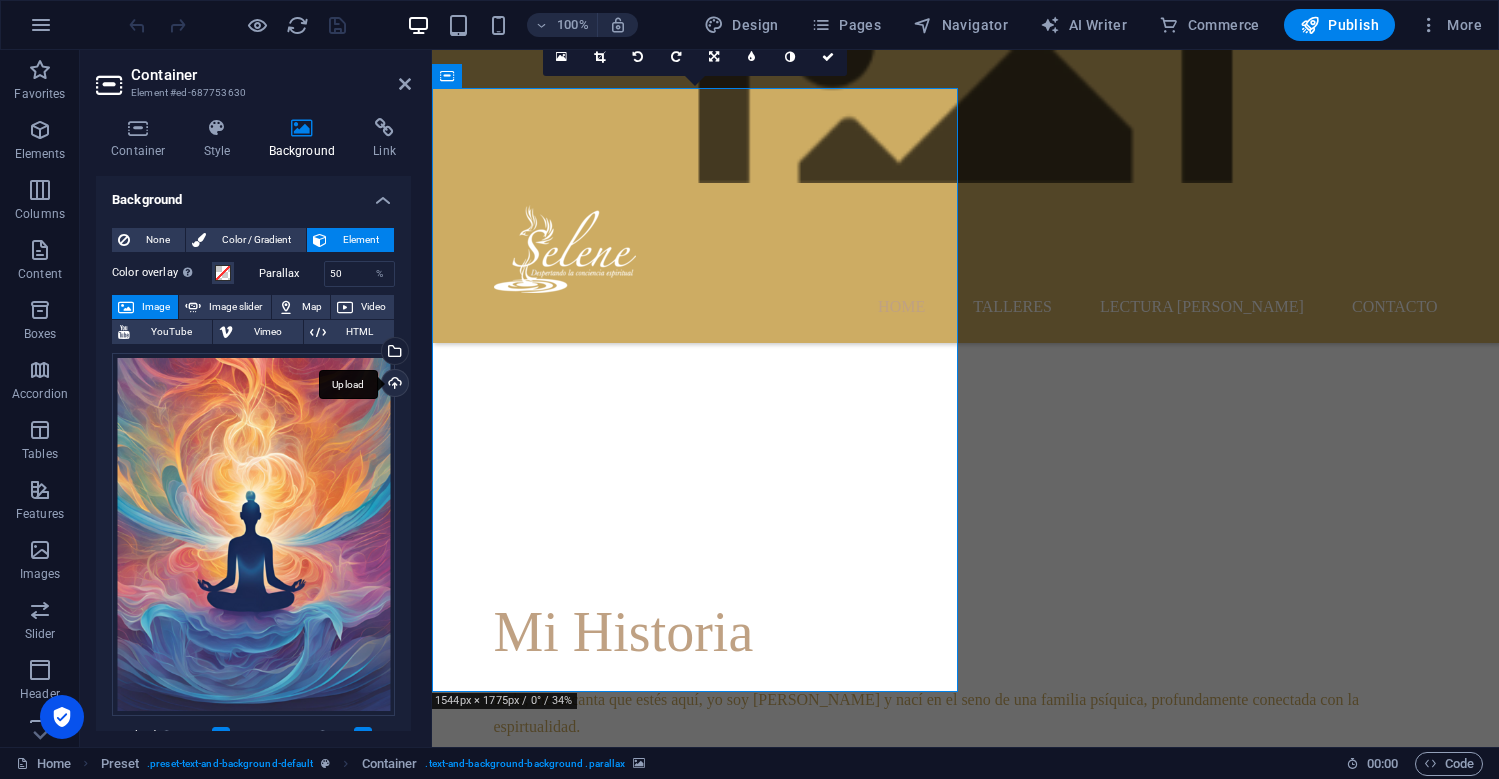 click on "Upload" at bounding box center [393, 385] 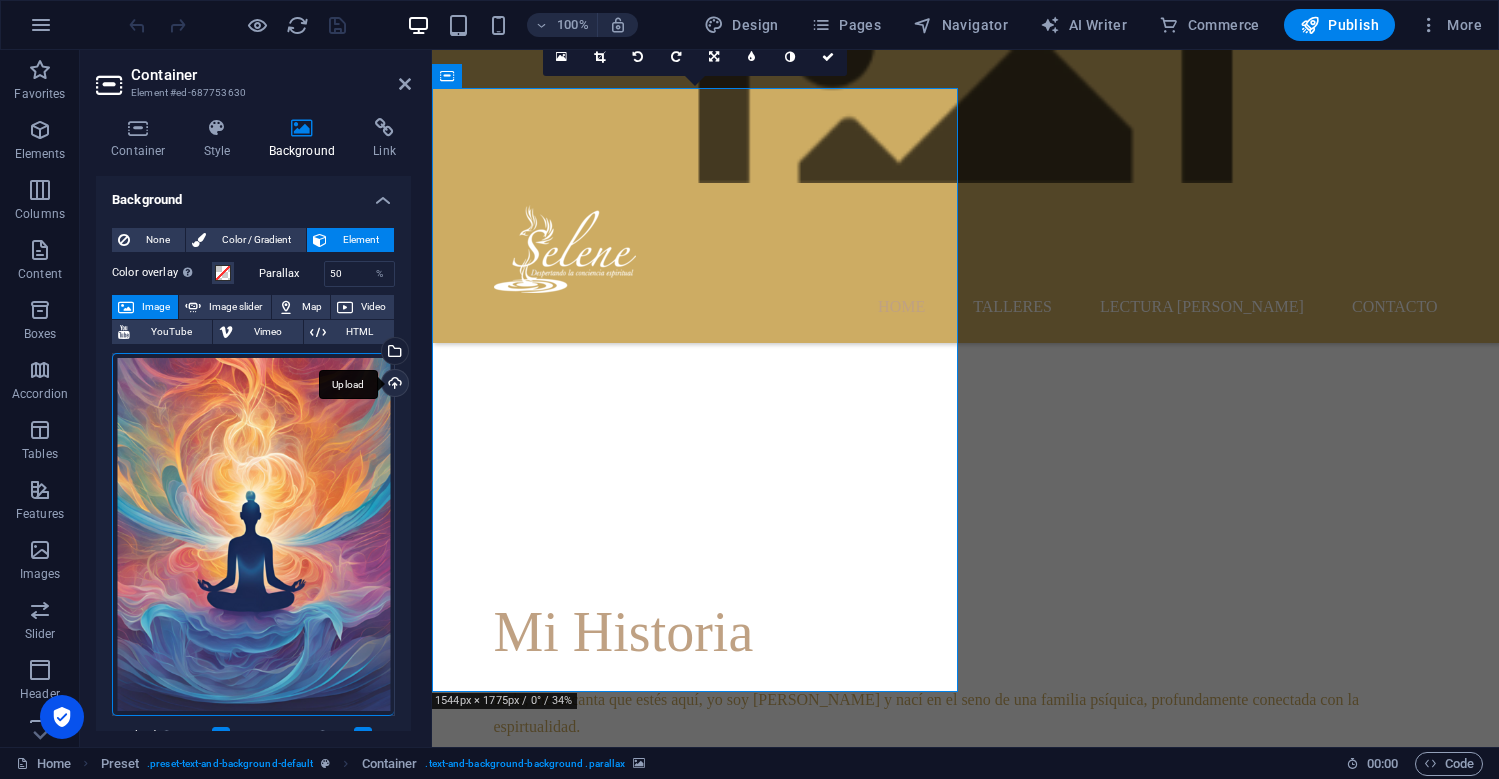 click on "Upload" at bounding box center [393, 385] 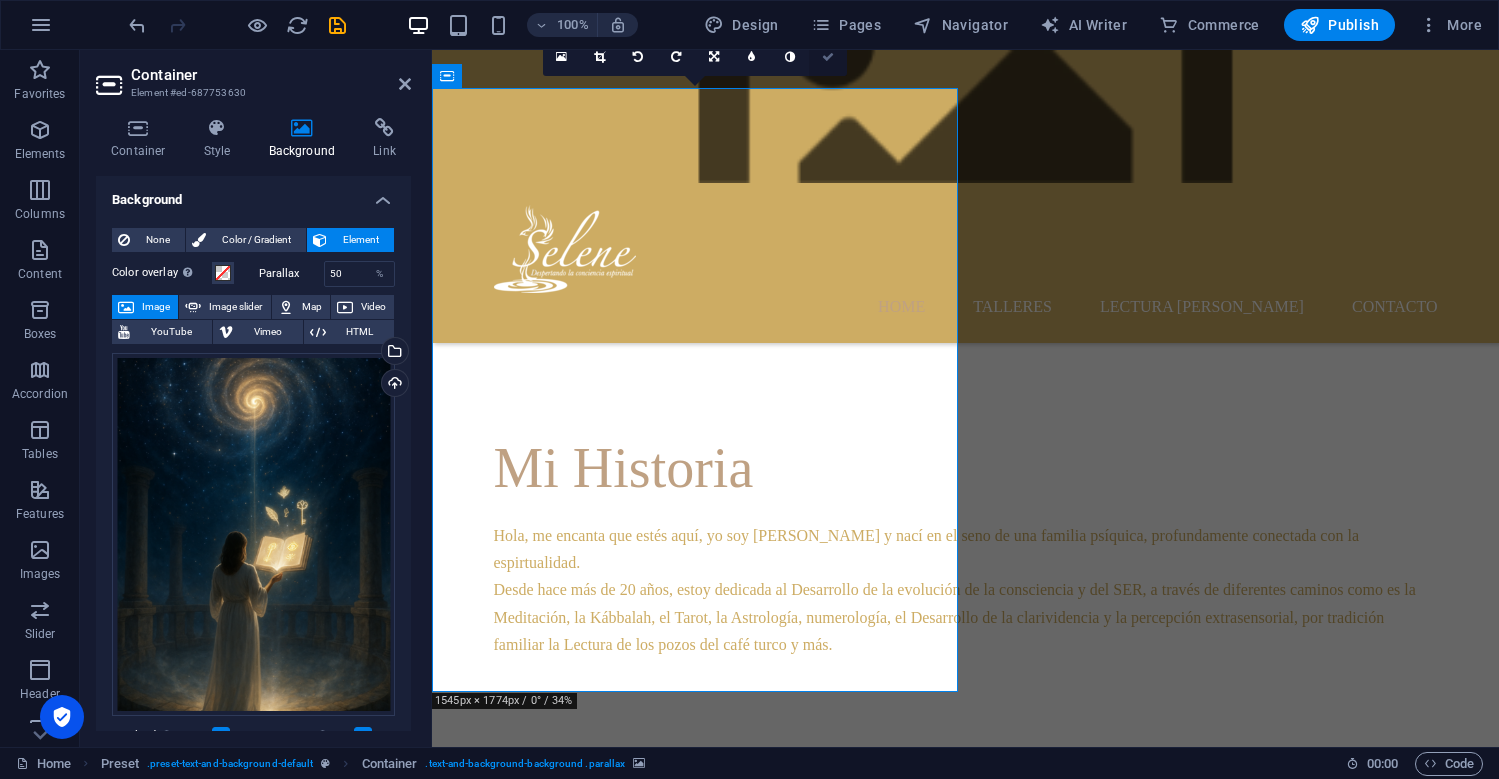 click at bounding box center (828, 57) 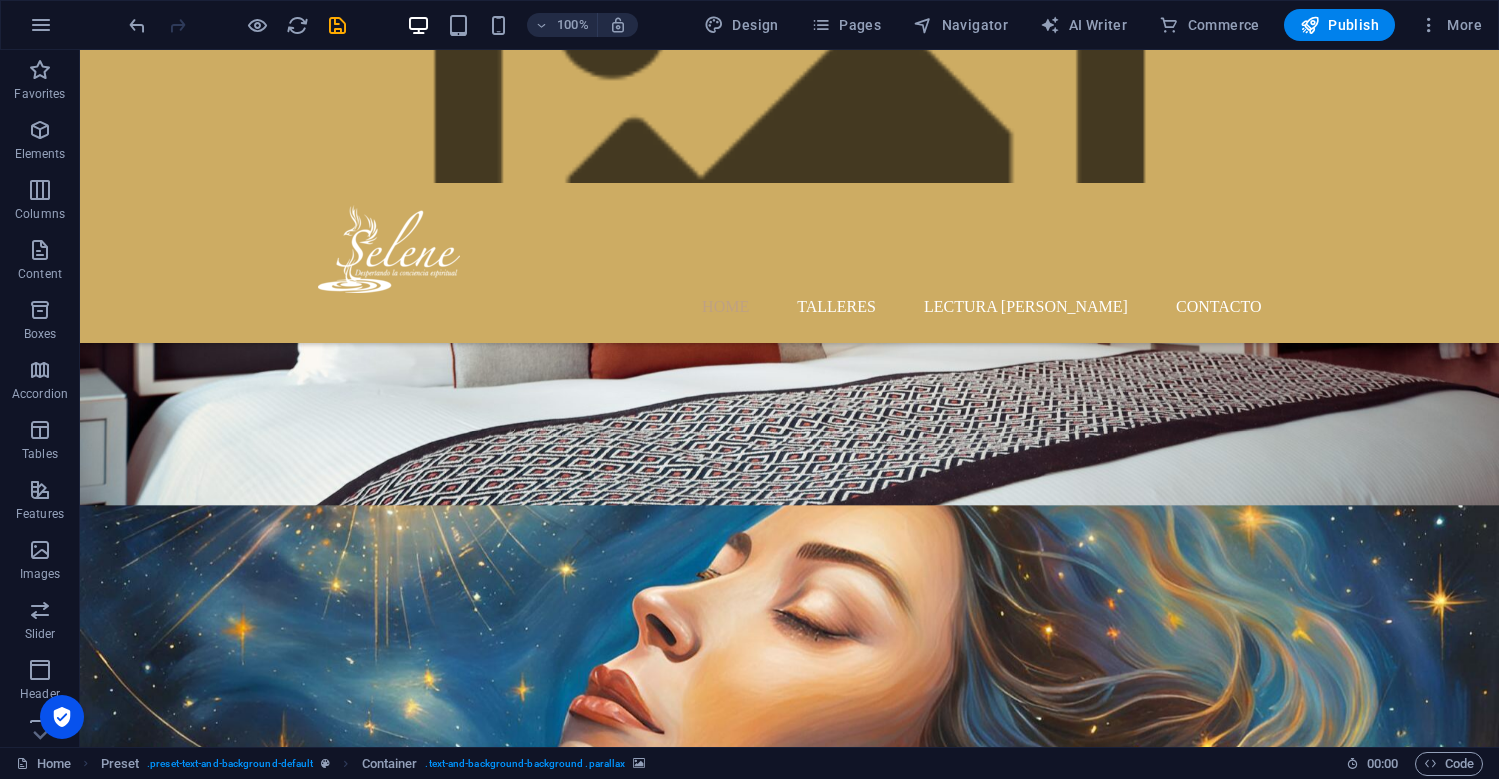 scroll, scrollTop: 454, scrollLeft: 0, axis: vertical 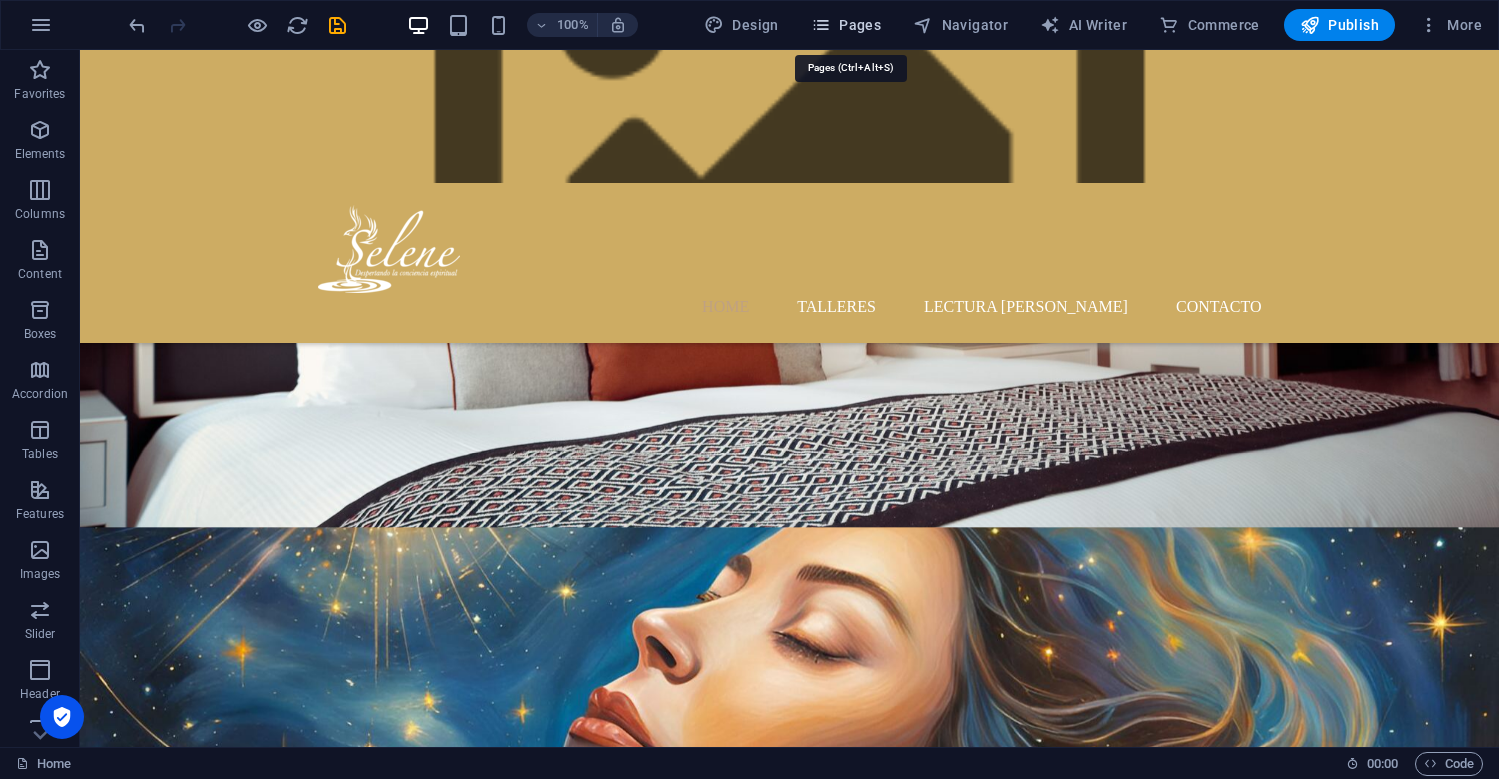 click on "Pages" at bounding box center [846, 25] 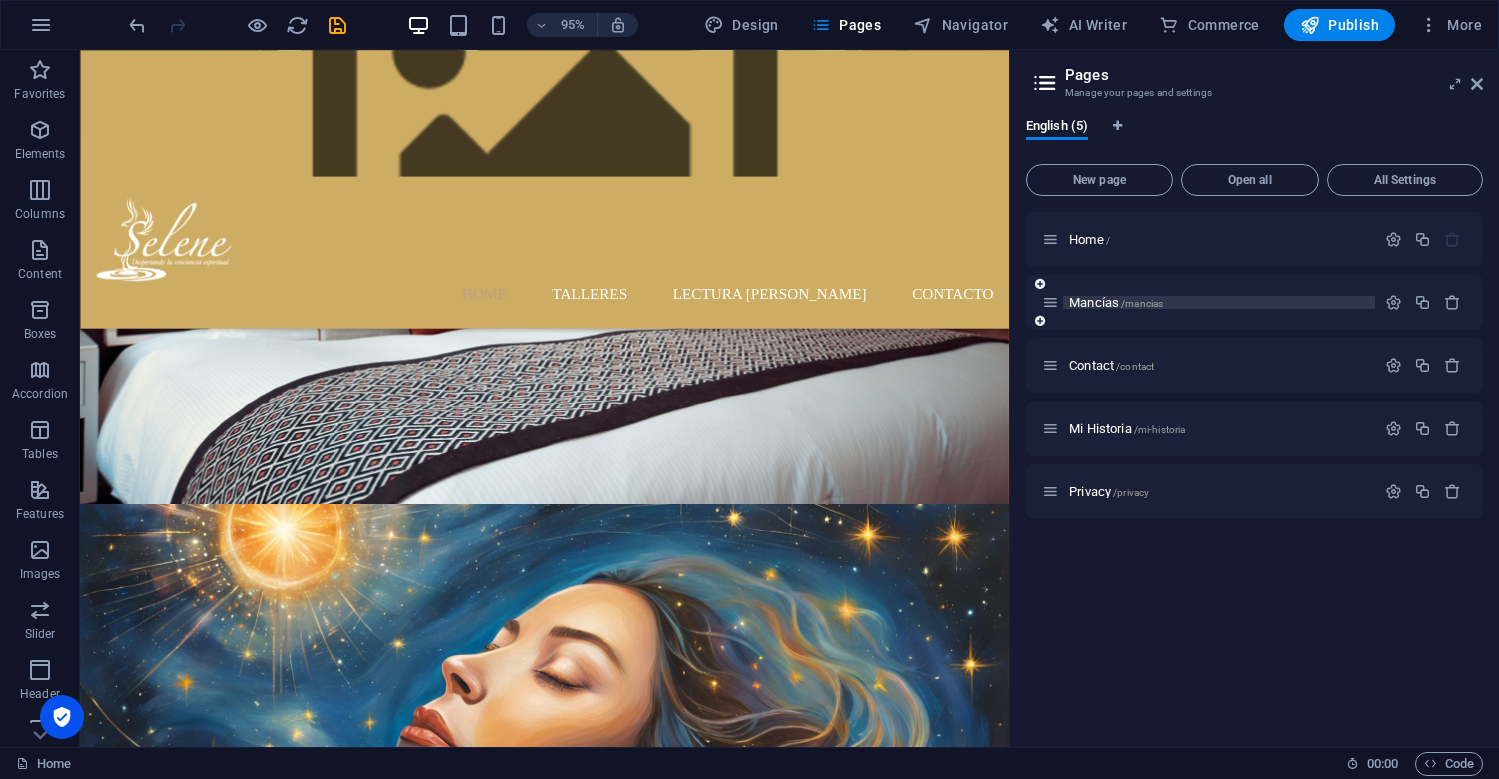 click on "Mancías /mancias" at bounding box center [1116, 302] 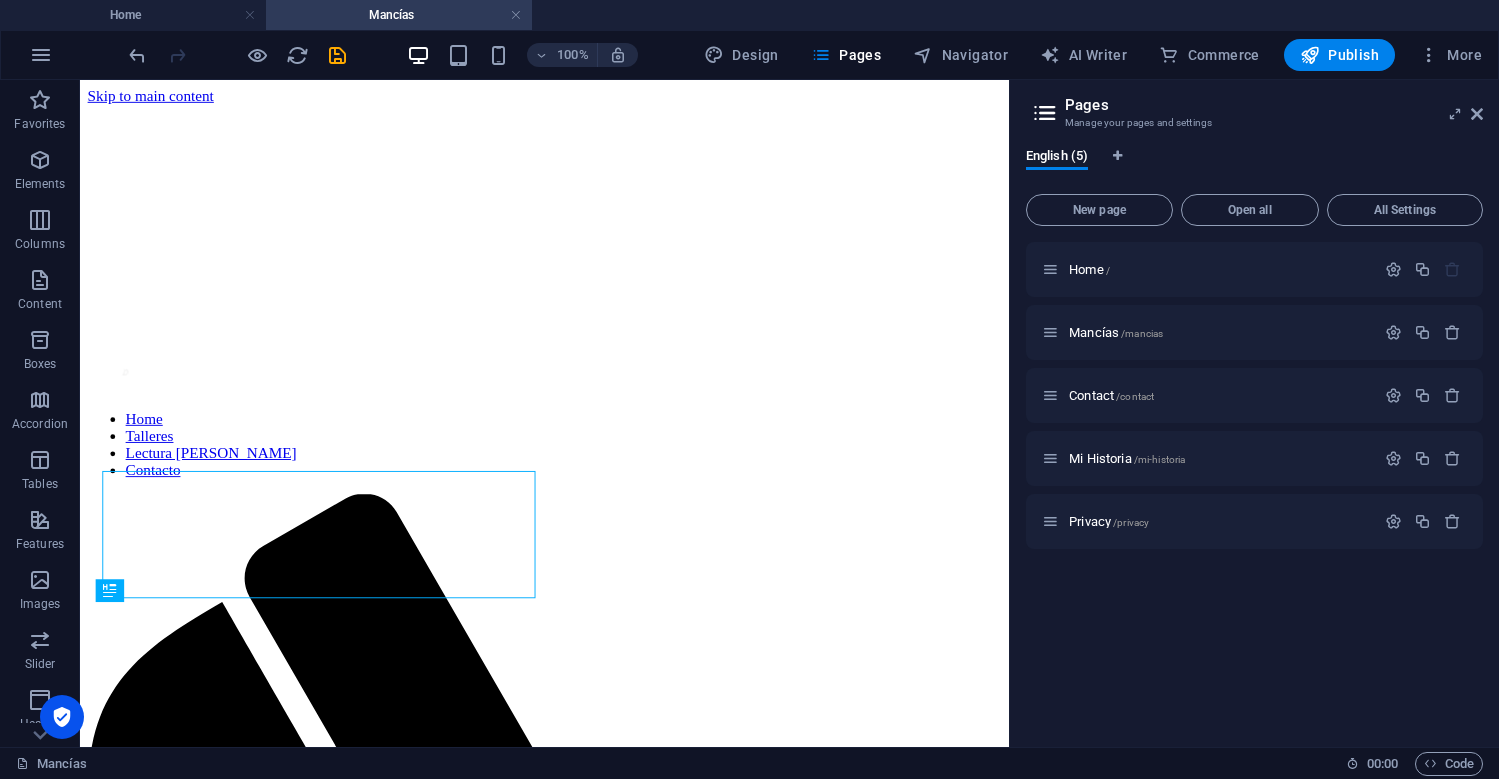scroll, scrollTop: 0, scrollLeft: 0, axis: both 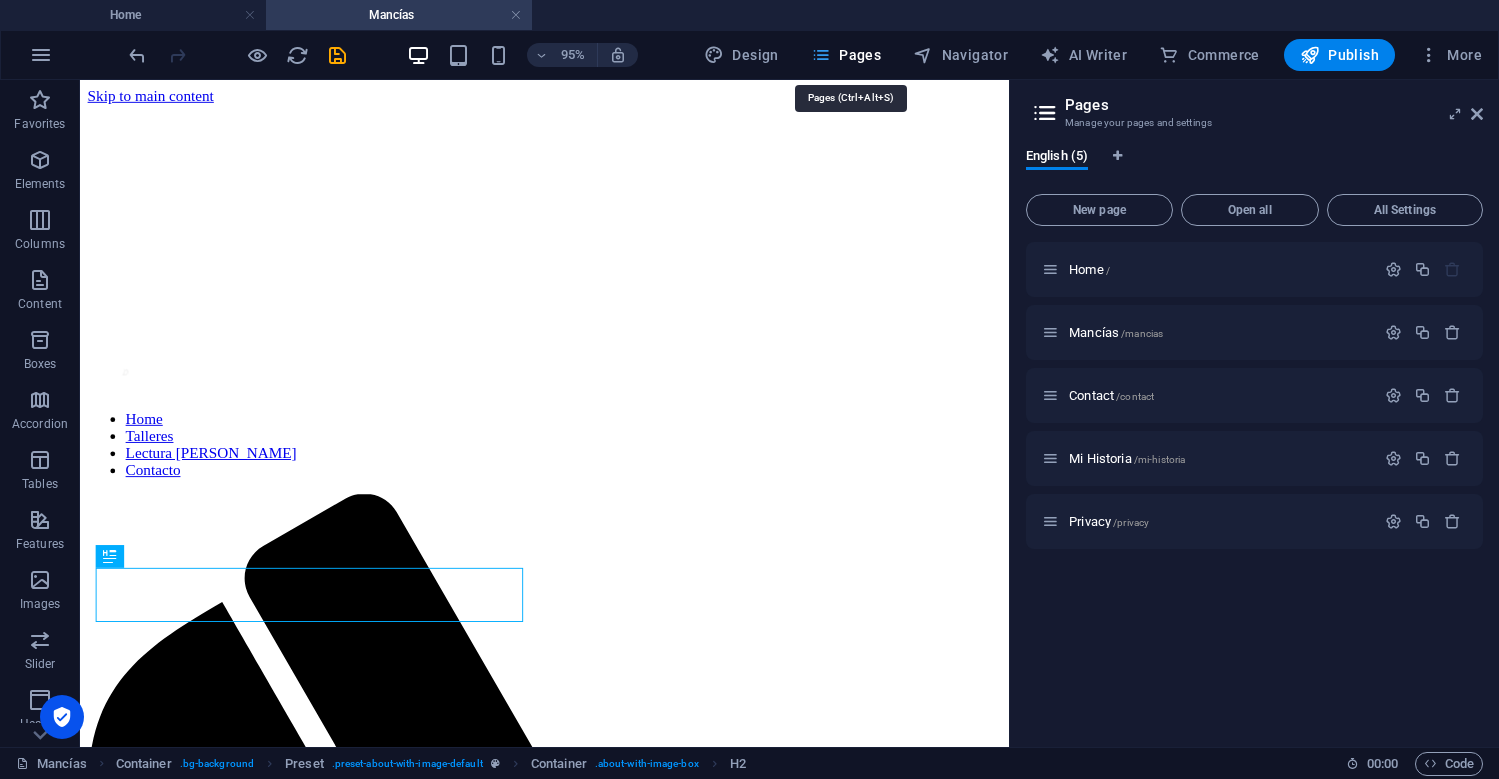 click on "Pages" at bounding box center [846, 55] 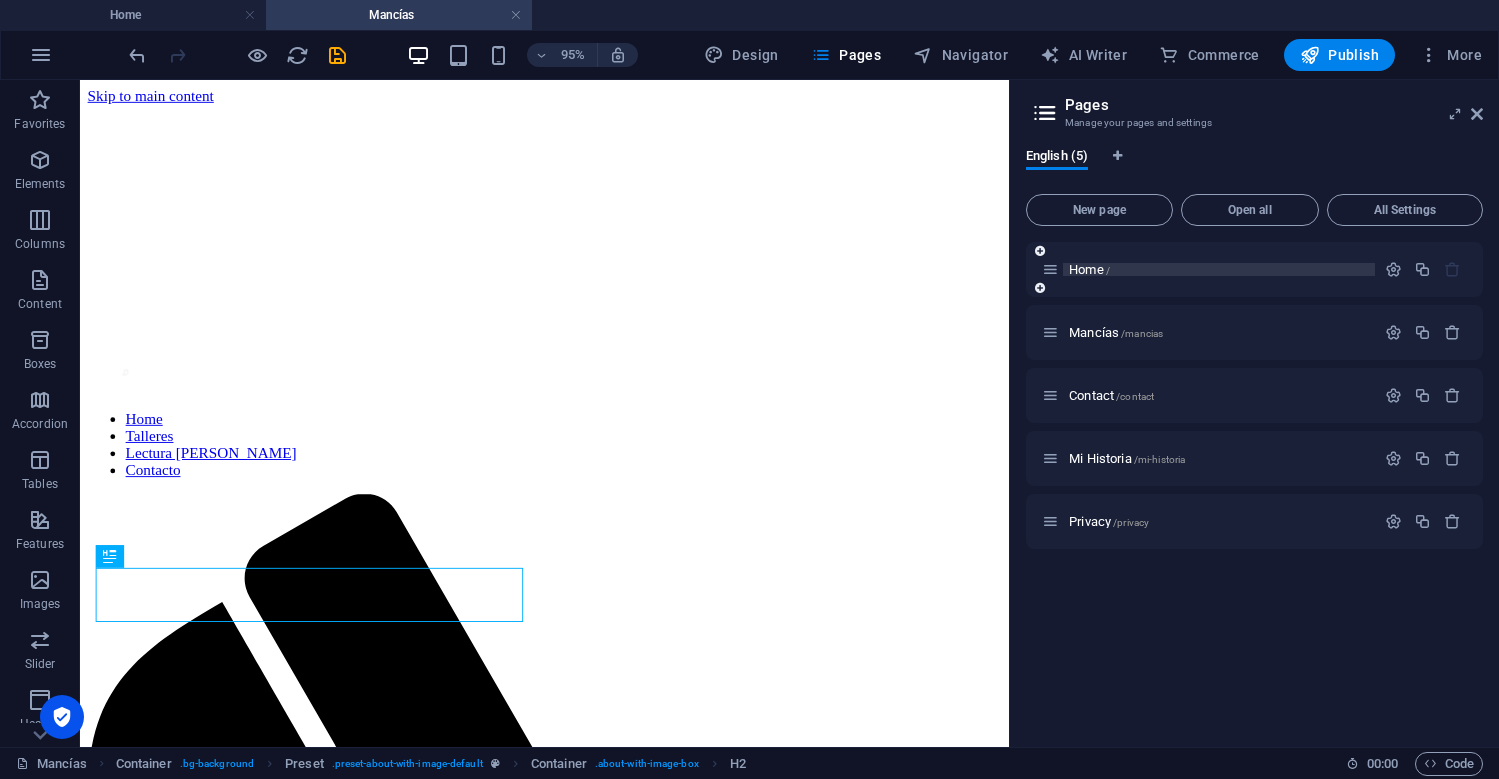 click on "Home /" at bounding box center [1089, 269] 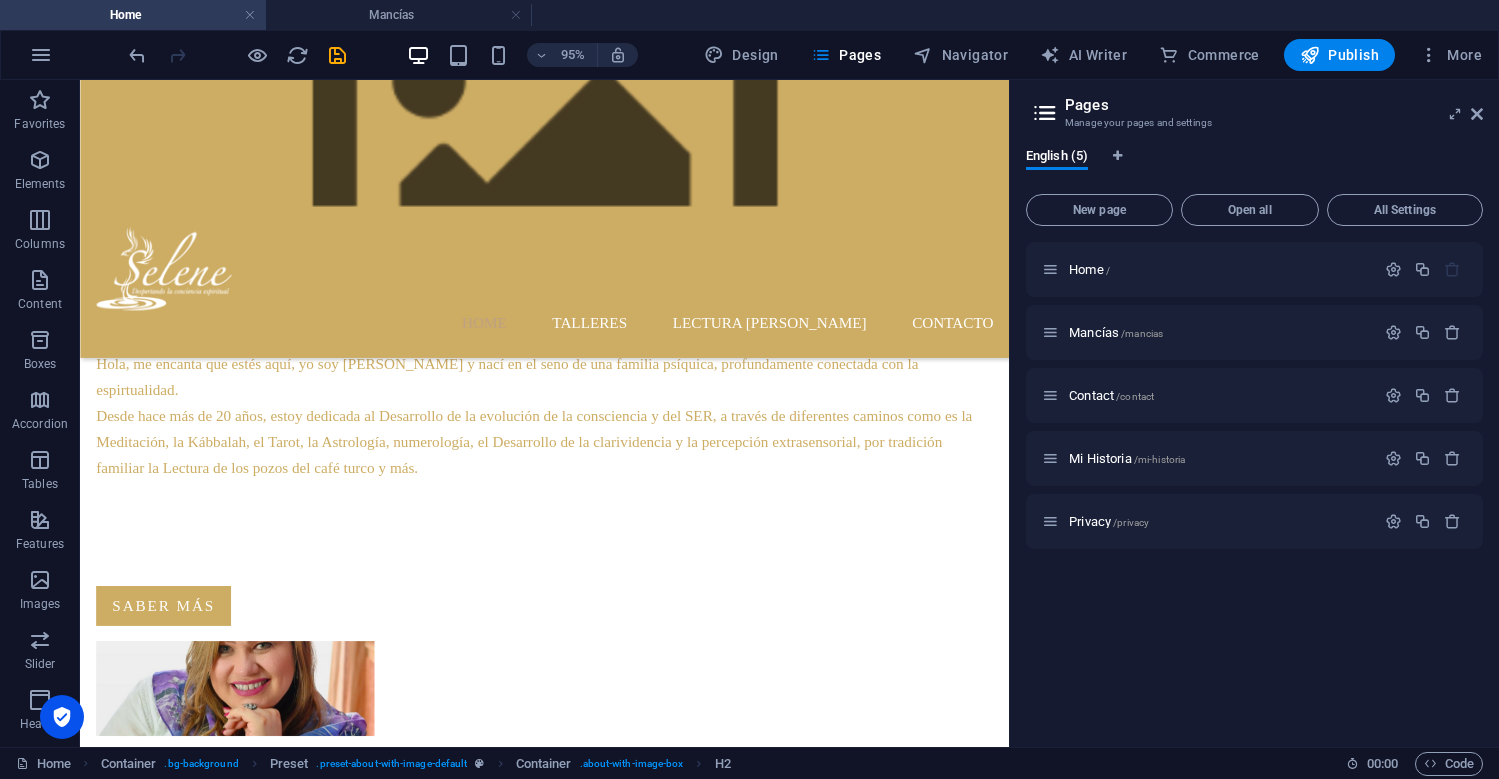 scroll, scrollTop: 1578, scrollLeft: 0, axis: vertical 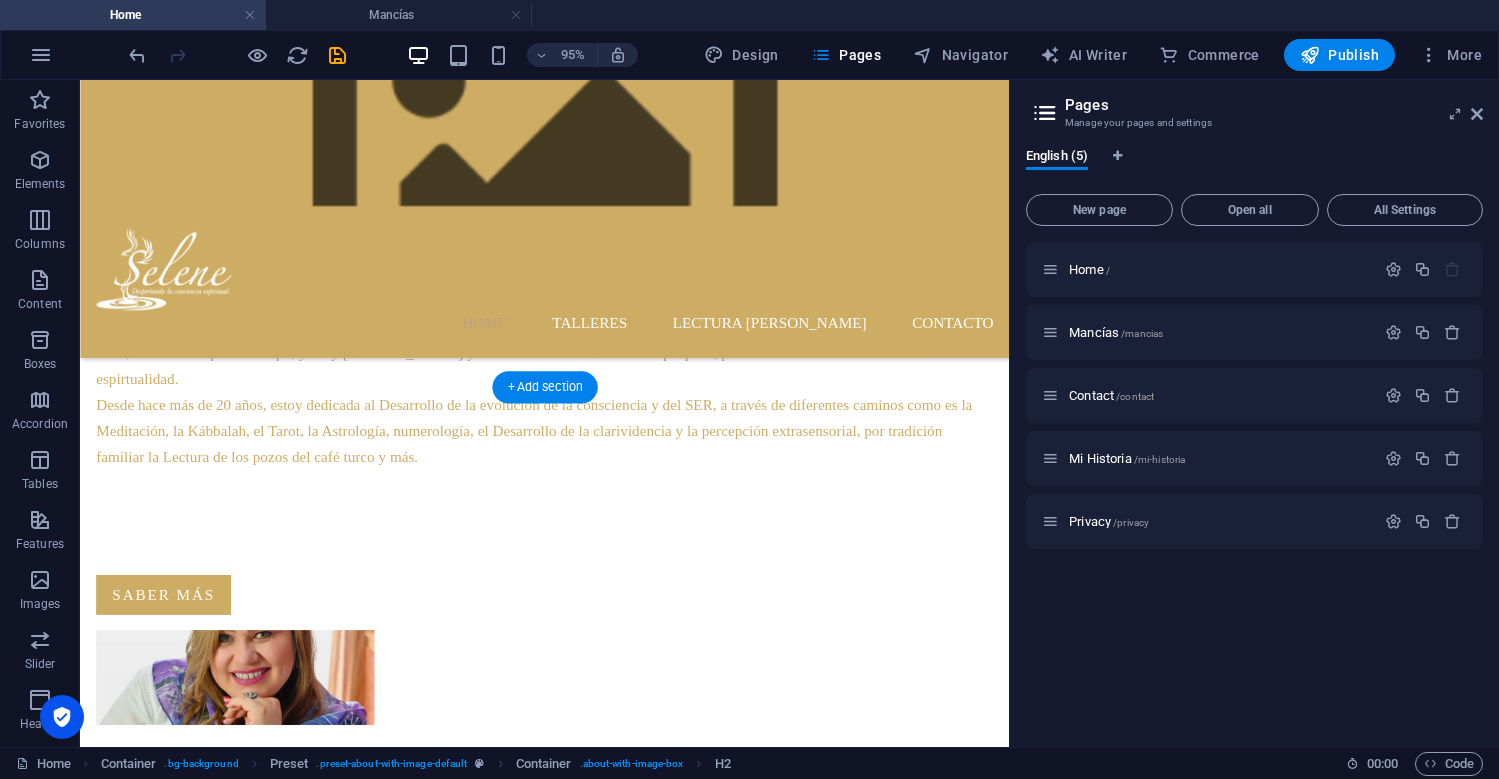 click at bounding box center (569, 1234) 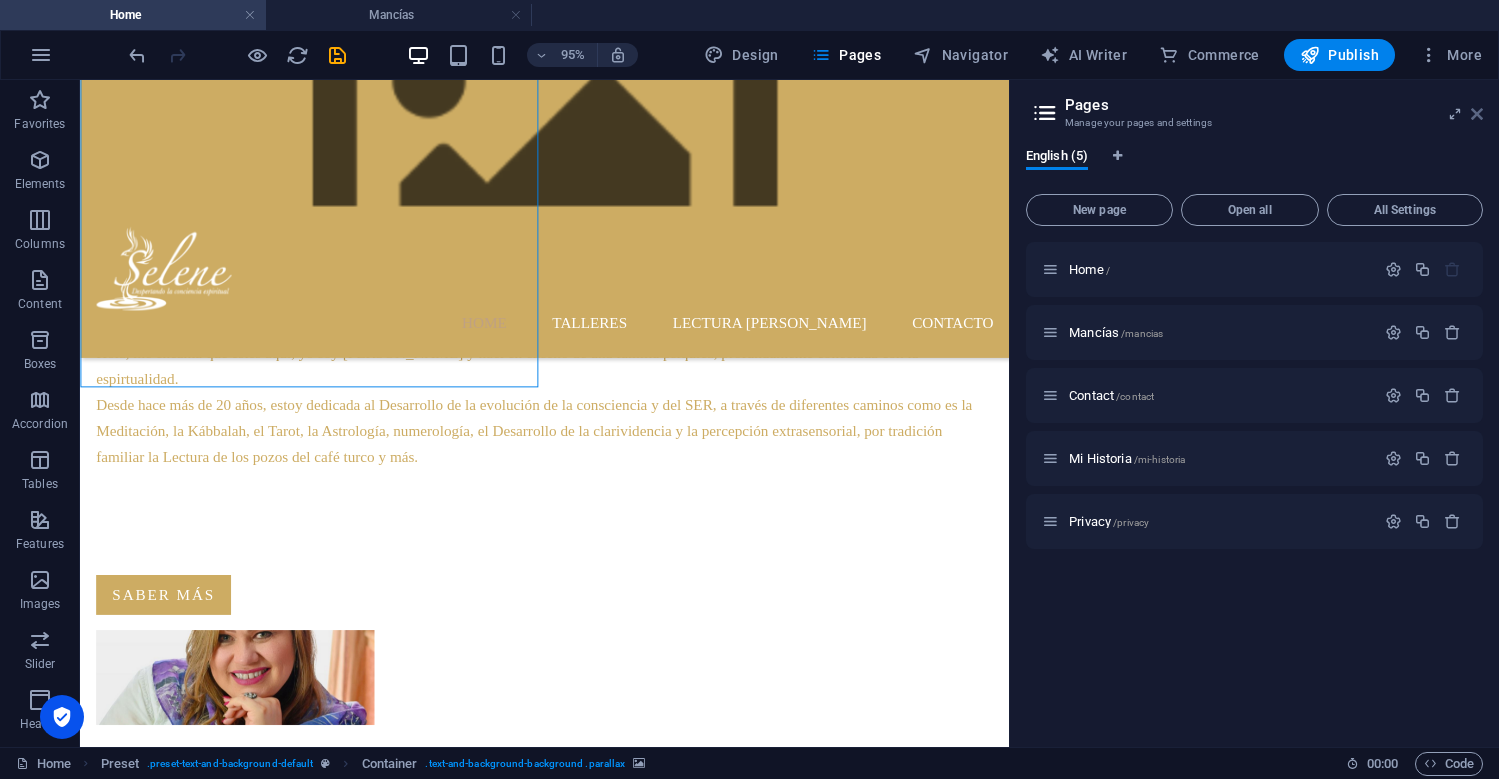 click at bounding box center [1477, 114] 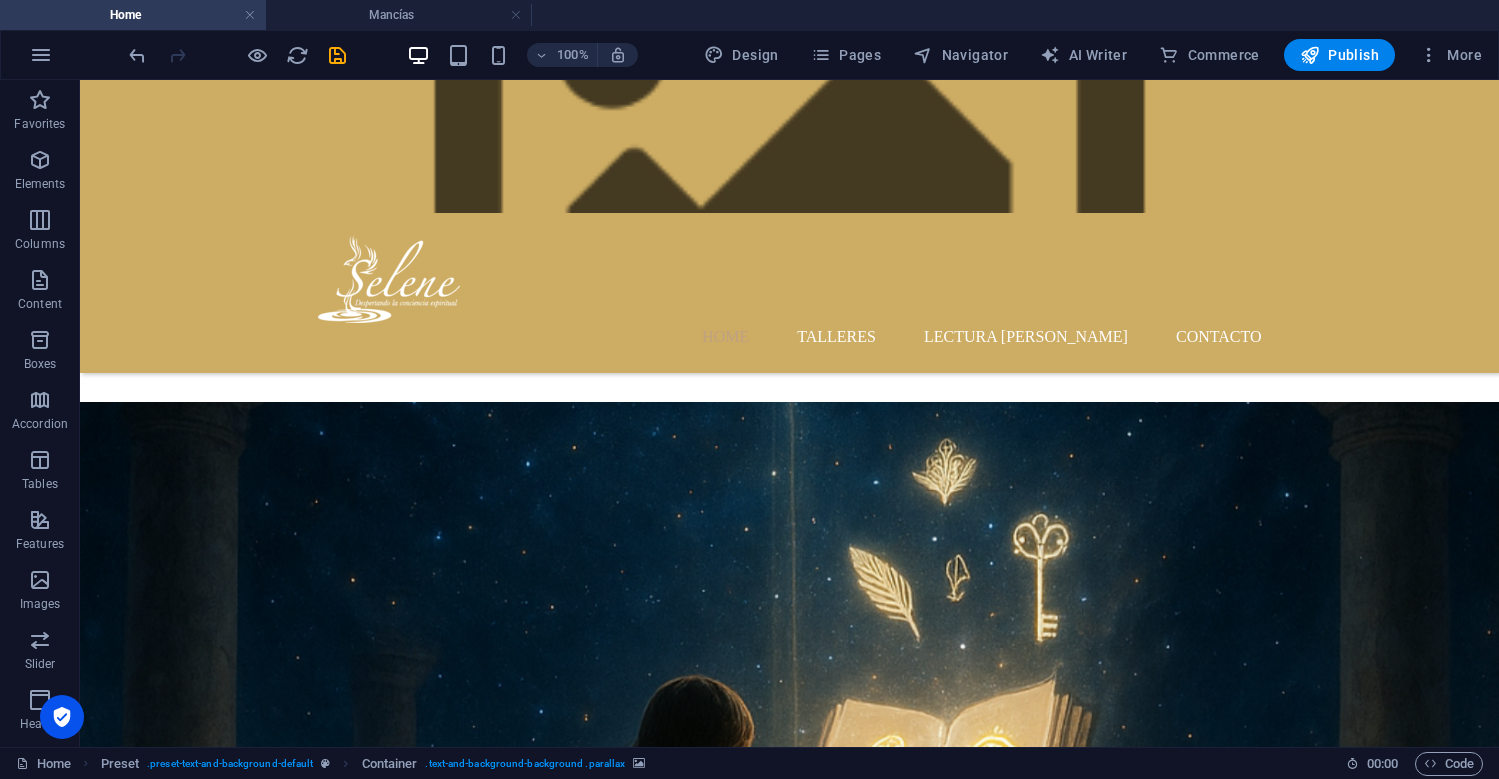 scroll, scrollTop: 2112, scrollLeft: 0, axis: vertical 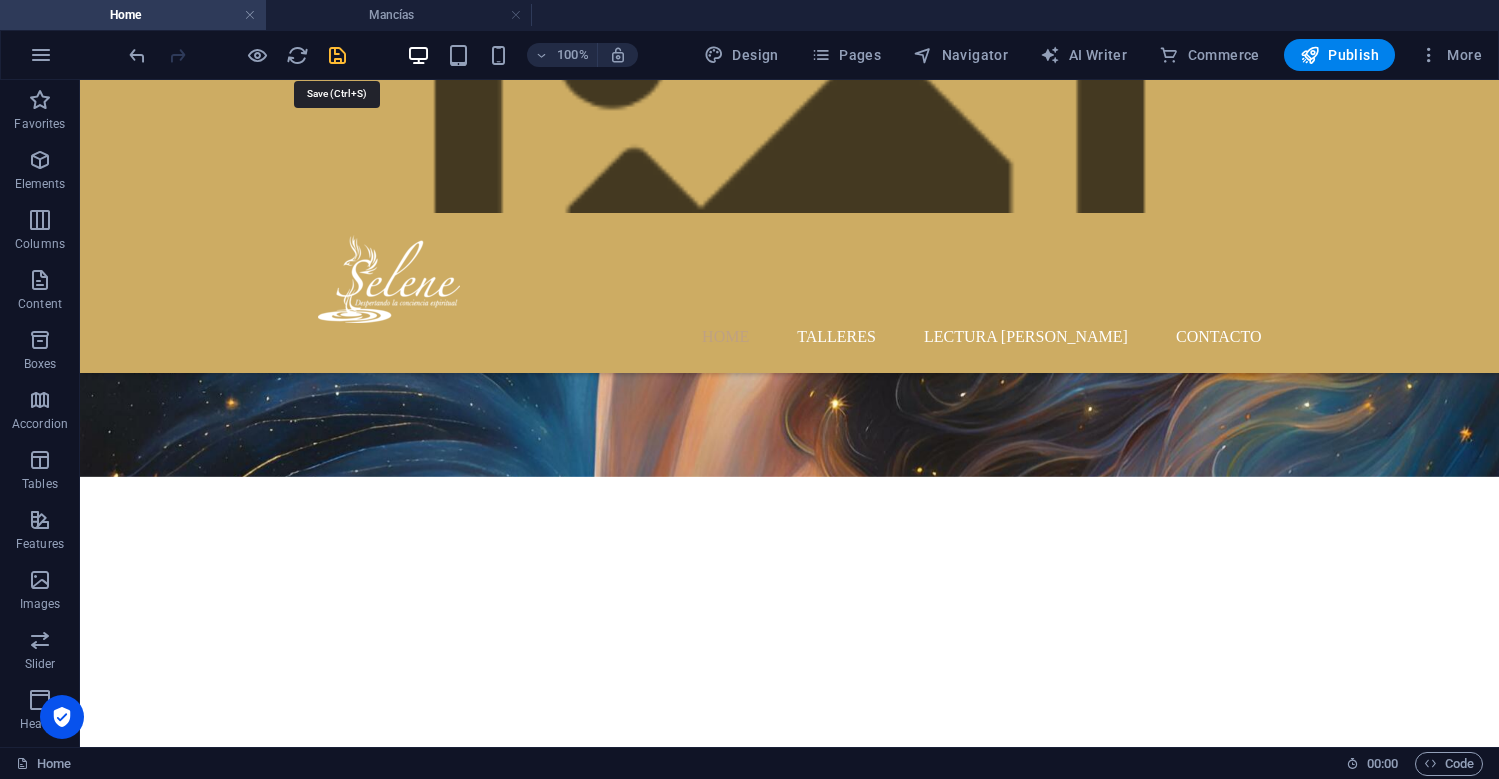click at bounding box center (337, 55) 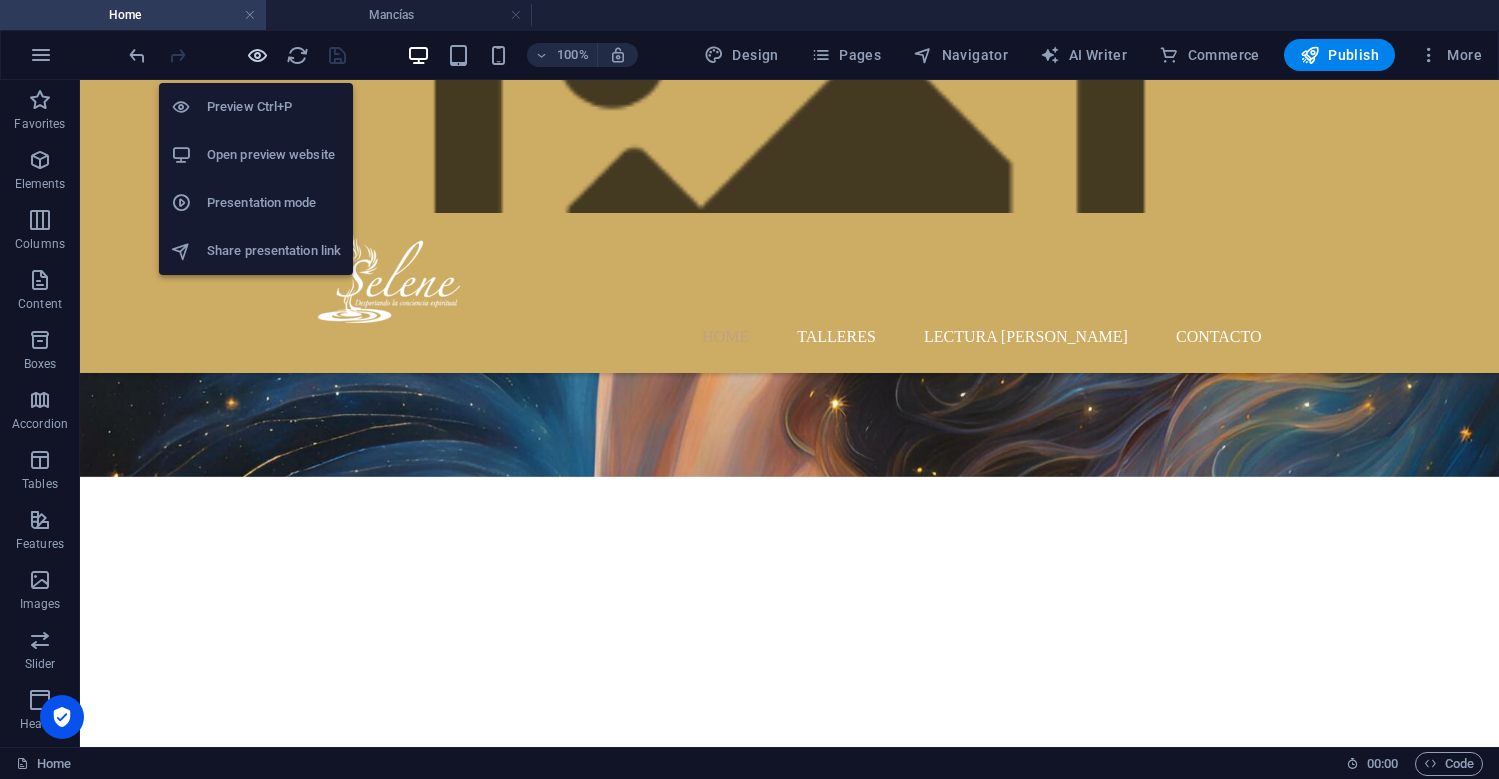 click at bounding box center [257, 55] 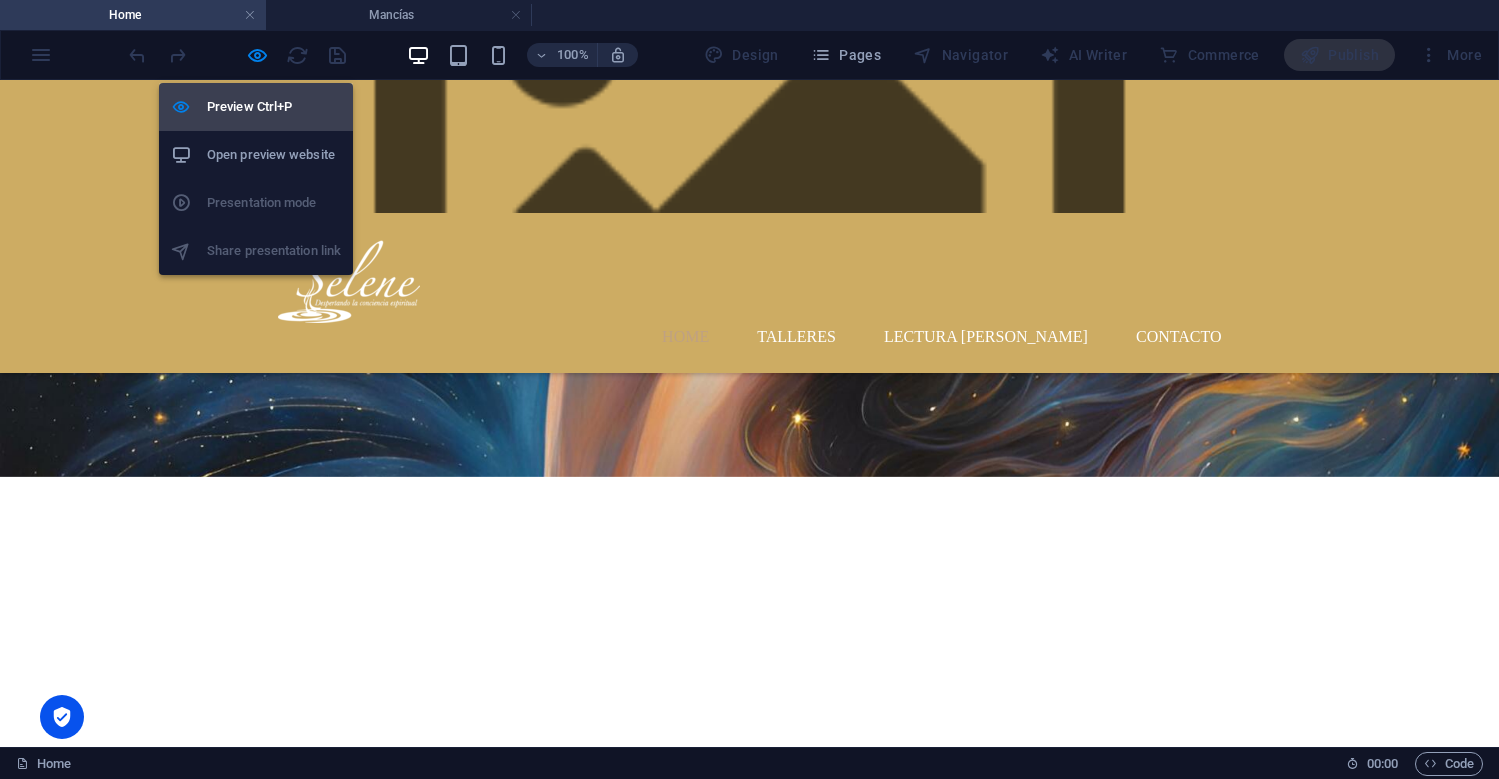 click on "Preview Ctrl+P" at bounding box center (274, 107) 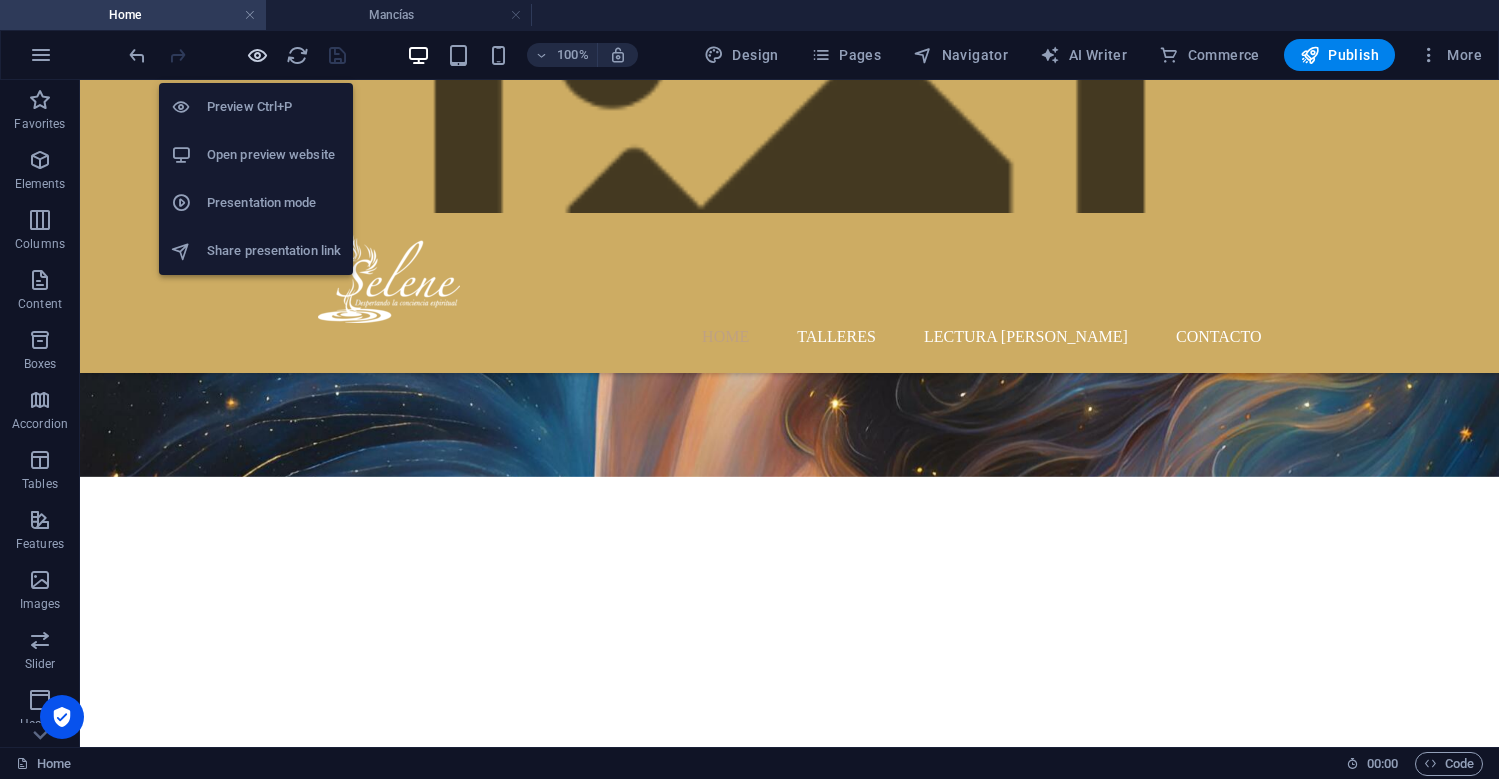 click at bounding box center [257, 55] 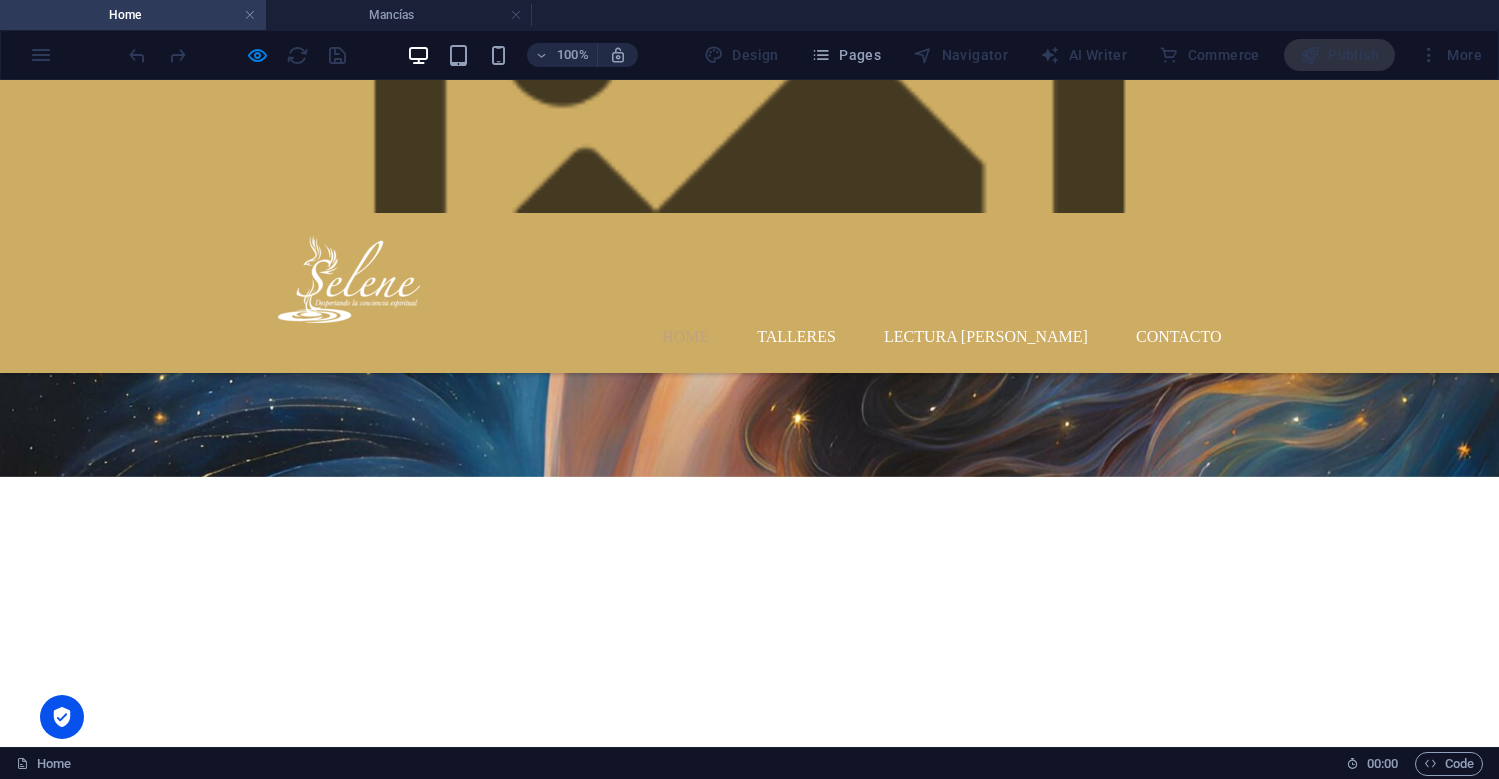 click on "Saber más" at bounding box center (750, 1090) 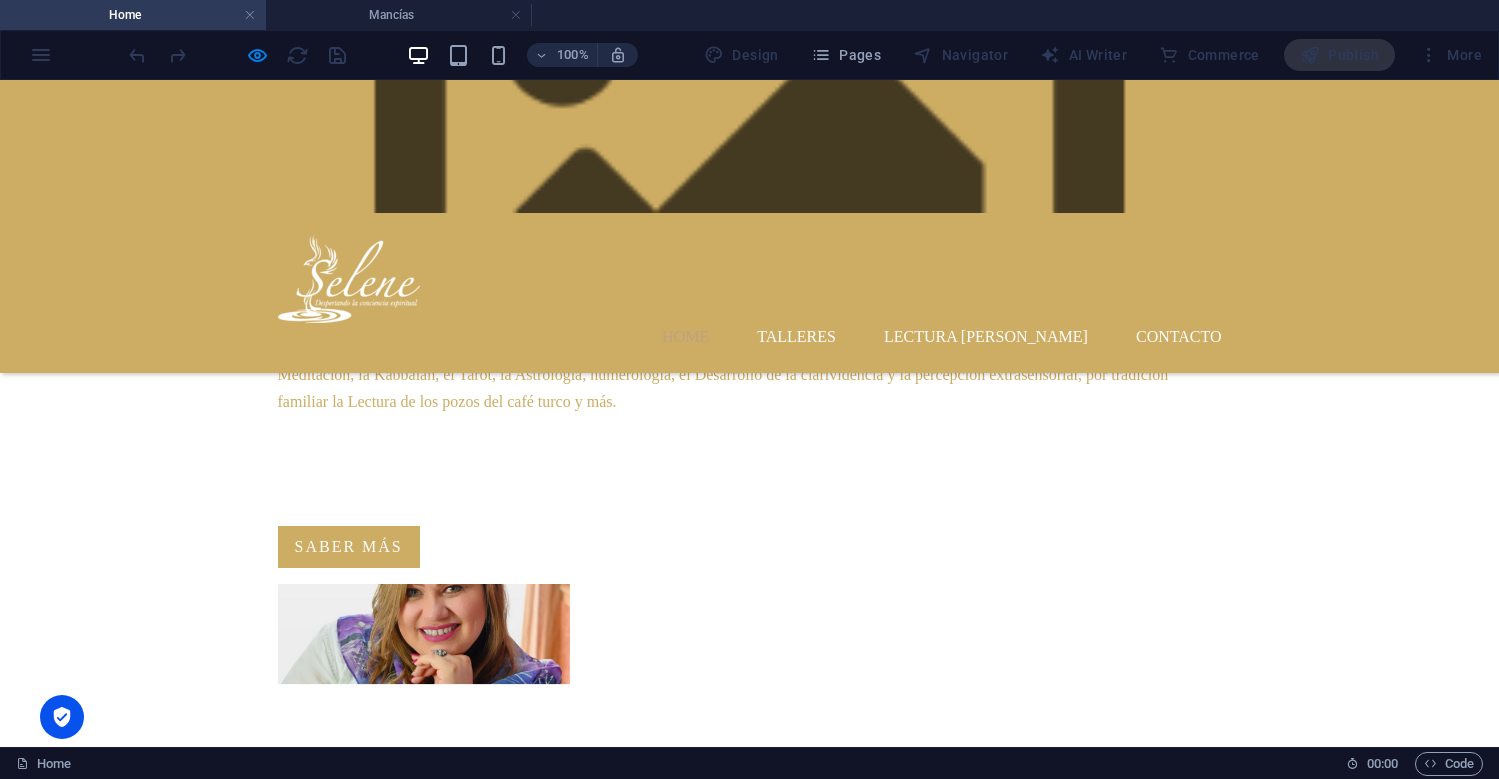 scroll, scrollTop: 1578, scrollLeft: 0, axis: vertical 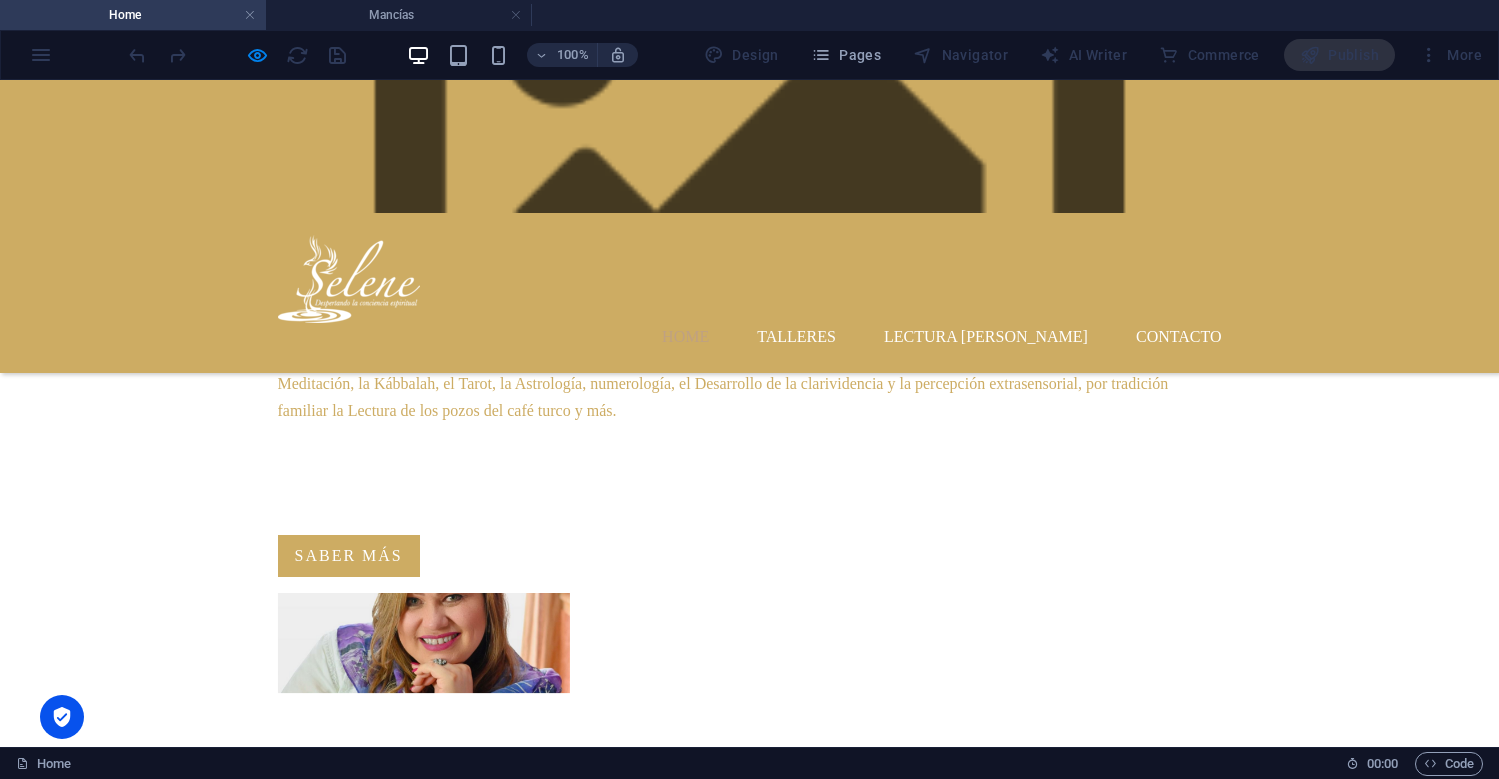 click on "Talleres ¿Sientes el llamado a una vida más plena, consciente y en armonía con tu ser interior? En los talleres y cursos de   [PERSON_NAME] , te acompañamos en un viaje profundo de transformación personal, autoconocimiento y expansión de conciencia. Cada experiencia está diseñada para guiarte en el despertar de tu verdadero potencial, brindándote herramientas prácticas y espirituales para elevar tu energía, fortalecer tu conexión con el universo y manifestar la realidad que deseas. SABER MÁS" at bounding box center [749, 1583] 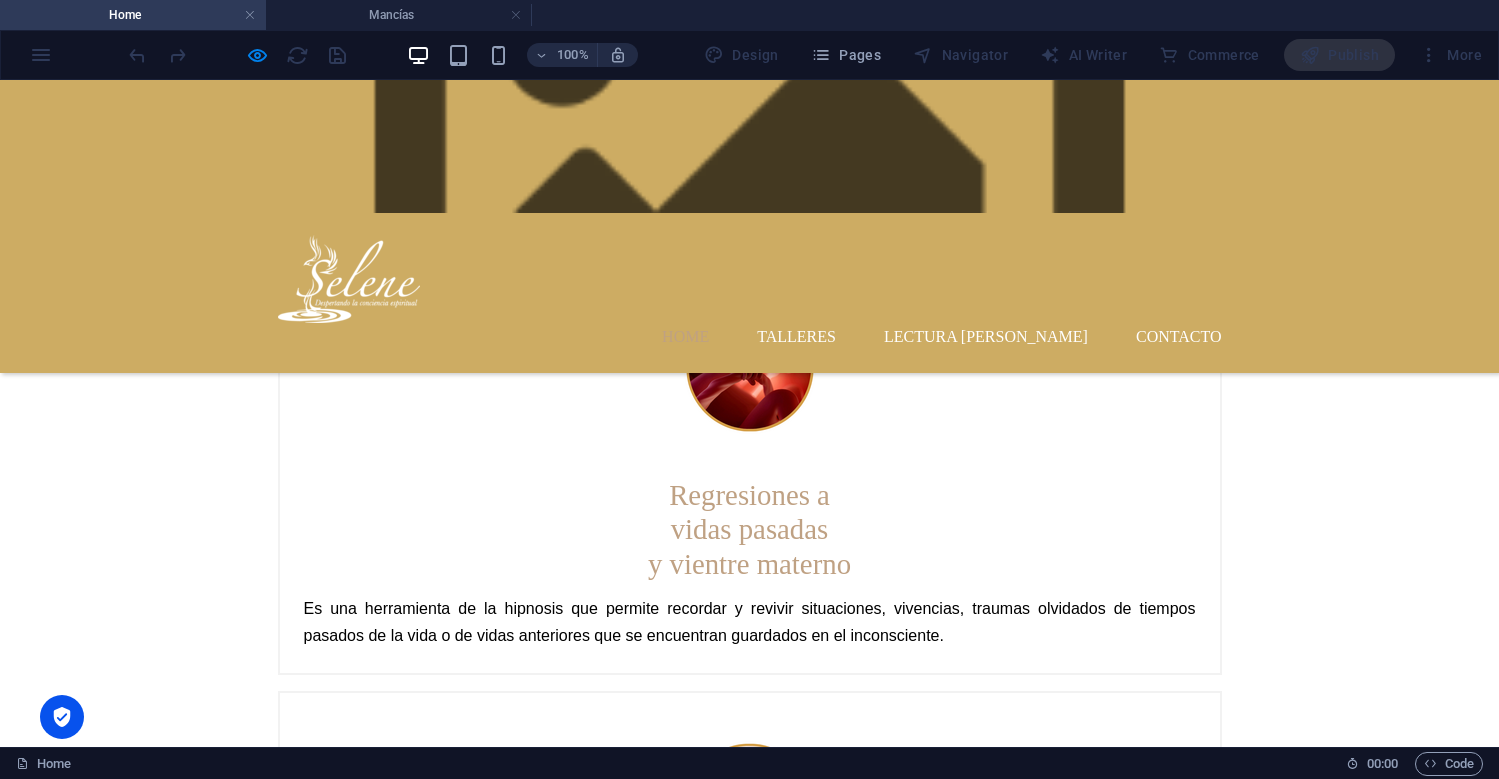 scroll, scrollTop: 3714, scrollLeft: 0, axis: vertical 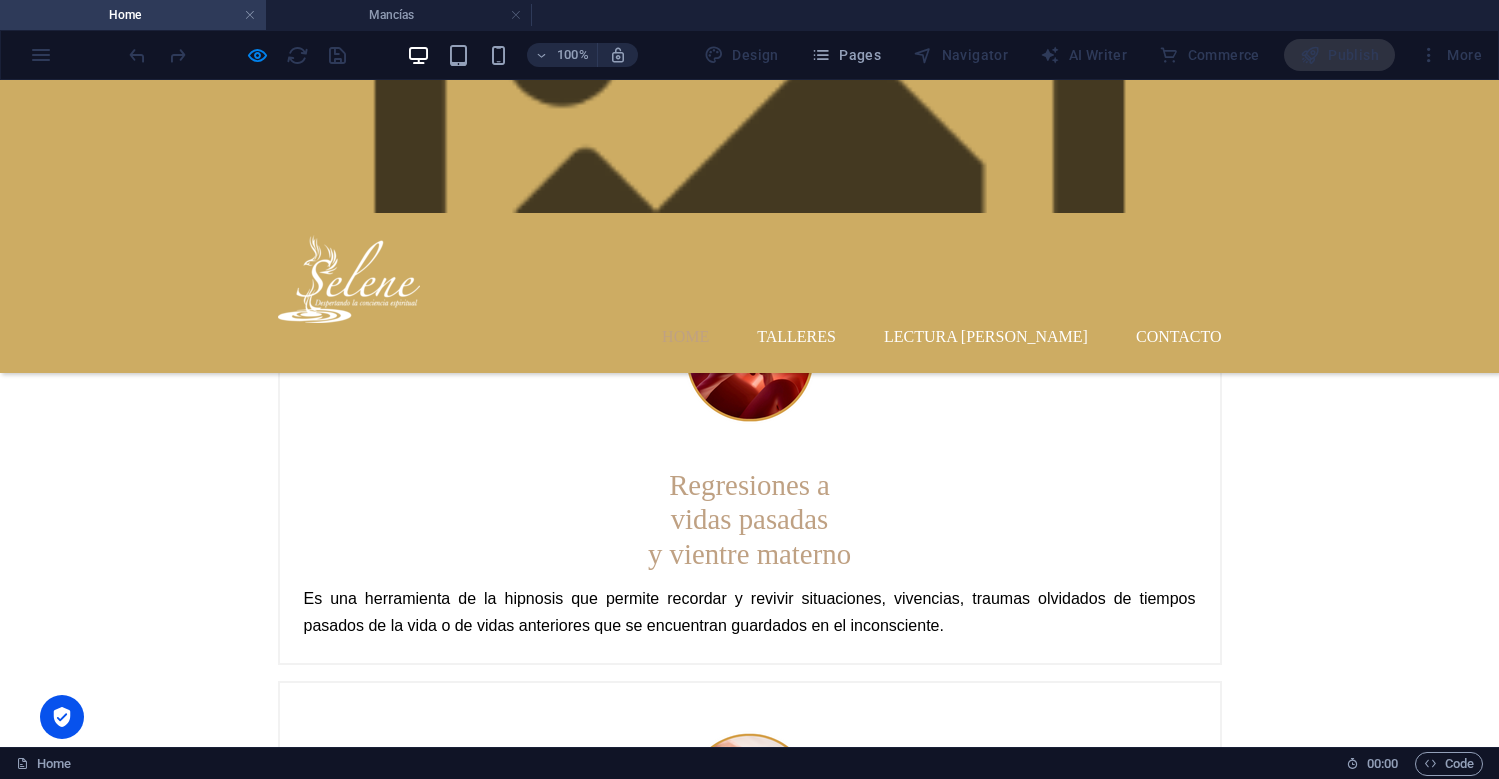 click on "Testimonios [PERSON_NAME] He vivido algunos contratiempos en salud y en la parte económica. [PERSON_NAME] me ha aportado mucho conocimiento con un lenguaje claro y que puedo entender. Además, me brinda orientación en caso de que tenga algún tema difícil por medio del Tarot. [PERSON_NAME] Encontrar a [PERSON_NAME] fue una guía de luz y amor. Me ayudó a entender cosas energéticas y a sanar las pérdidas que había tenido de seres queridos. Me permitió conocer grandes personas de luz y encontrar gente que tiene esa misma curiosidad. En temas de salud me guió para entender el proceso que está viviendo mi cuerpo y por qué se dió la situación que estoy viviendo. En términos personales, me ayudó a reconciliarme con la parte de mí que no permite tener una relación.  [PERSON_NAME] en una persona sincera y recta, explica con gran facilidad y amor todo lo que comparte y es un gran canal de energía. [PERSON_NAME]" at bounding box center [749, 3489] 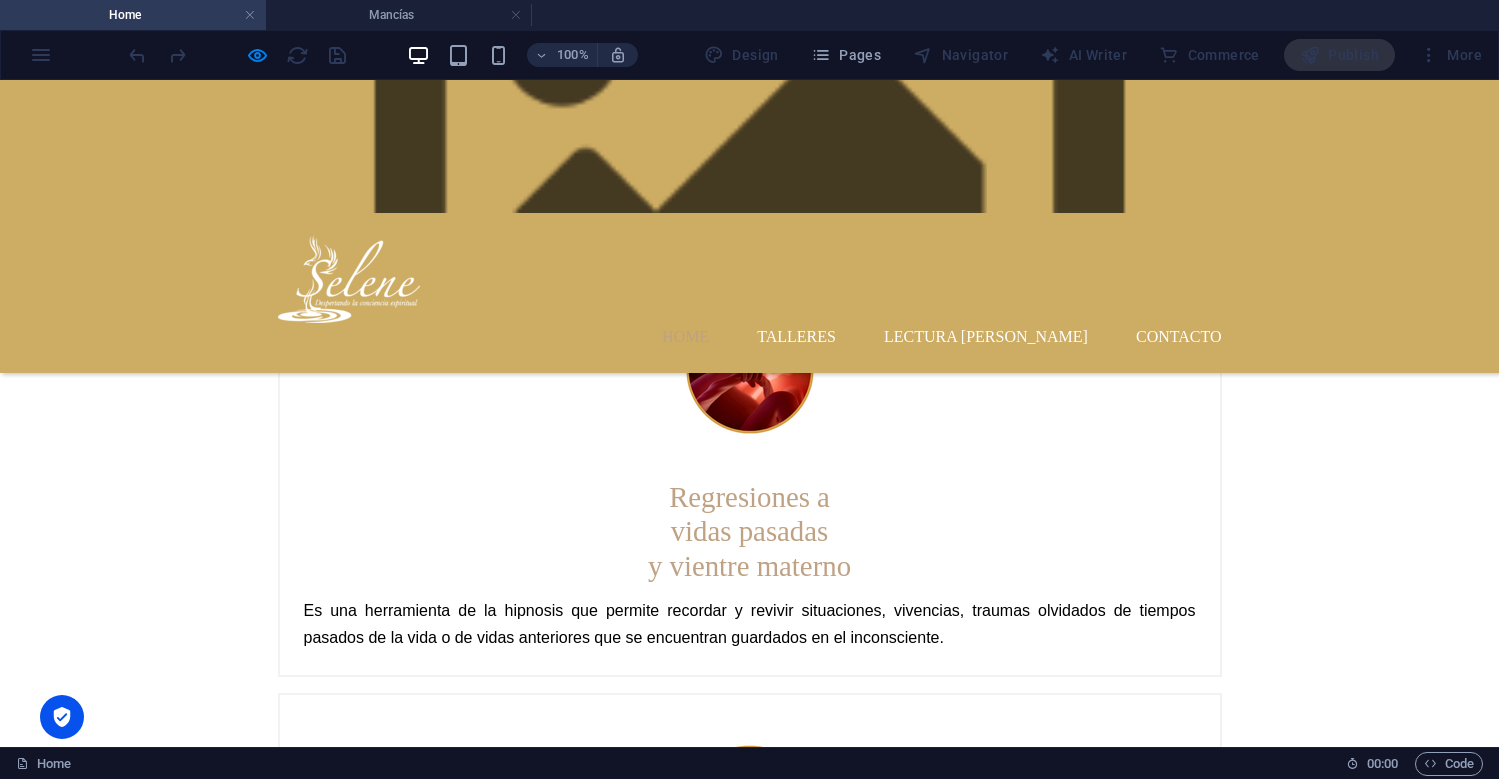 scroll, scrollTop: 3714, scrollLeft: 0, axis: vertical 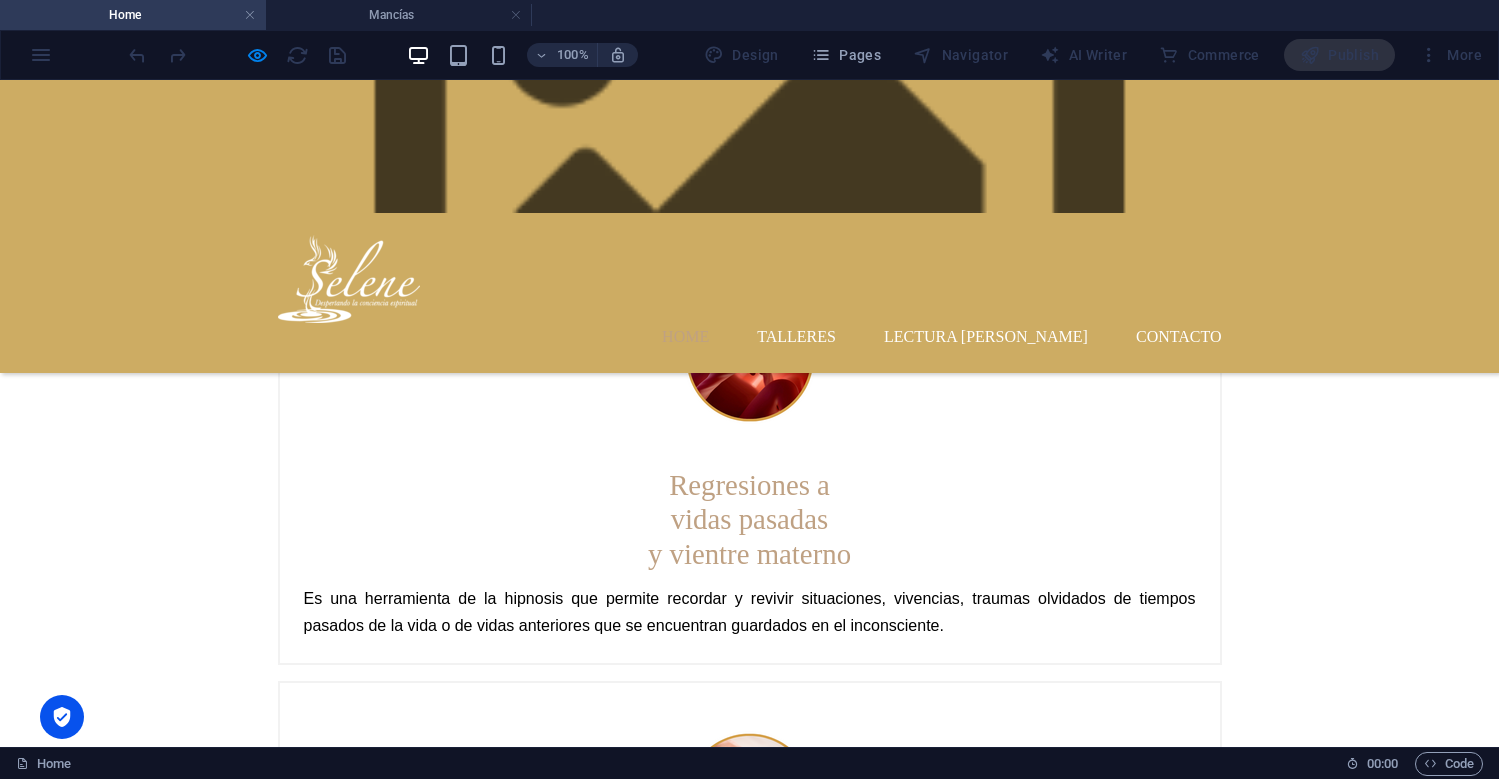 click on "Testimonios [PERSON_NAME] He vivido algunos contratiempos en salud y en la parte económica. [PERSON_NAME] me ha aportado mucho conocimiento con un lenguaje claro y que puedo entender. Además, me brinda orientación en caso de que tenga algún tema difícil por medio del Tarot. [PERSON_NAME] Encontrar a [PERSON_NAME] fue una guía de luz y amor. Me ayudó a entender cosas energéticas y a sanar las pérdidas que había tenido de seres queridos. Me permitió conocer grandes personas de luz y encontrar gente que tiene esa misma curiosidad. En temas de salud me guió para entender el proceso que está viviendo mi cuerpo y por qué se dió la situación que estoy viviendo. En términos personales, me ayudó a reconciliarme con la parte de mí que no permite tener una relación.  [PERSON_NAME] en una persona sincera y recta, explica con gran facilidad y amor todo lo que comparte y es un gran canal de energía. [PERSON_NAME]" at bounding box center [749, 3489] 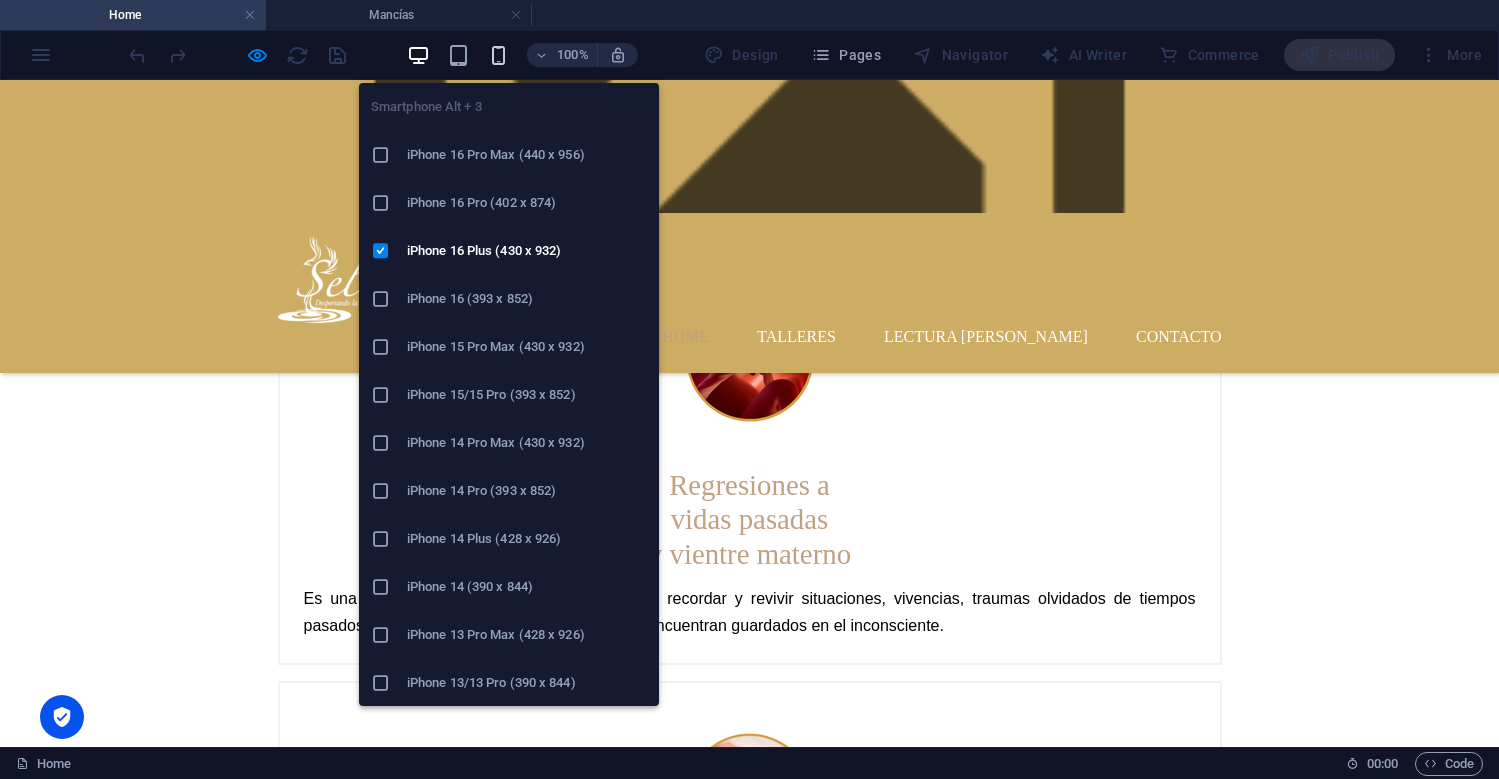 click at bounding box center (498, 55) 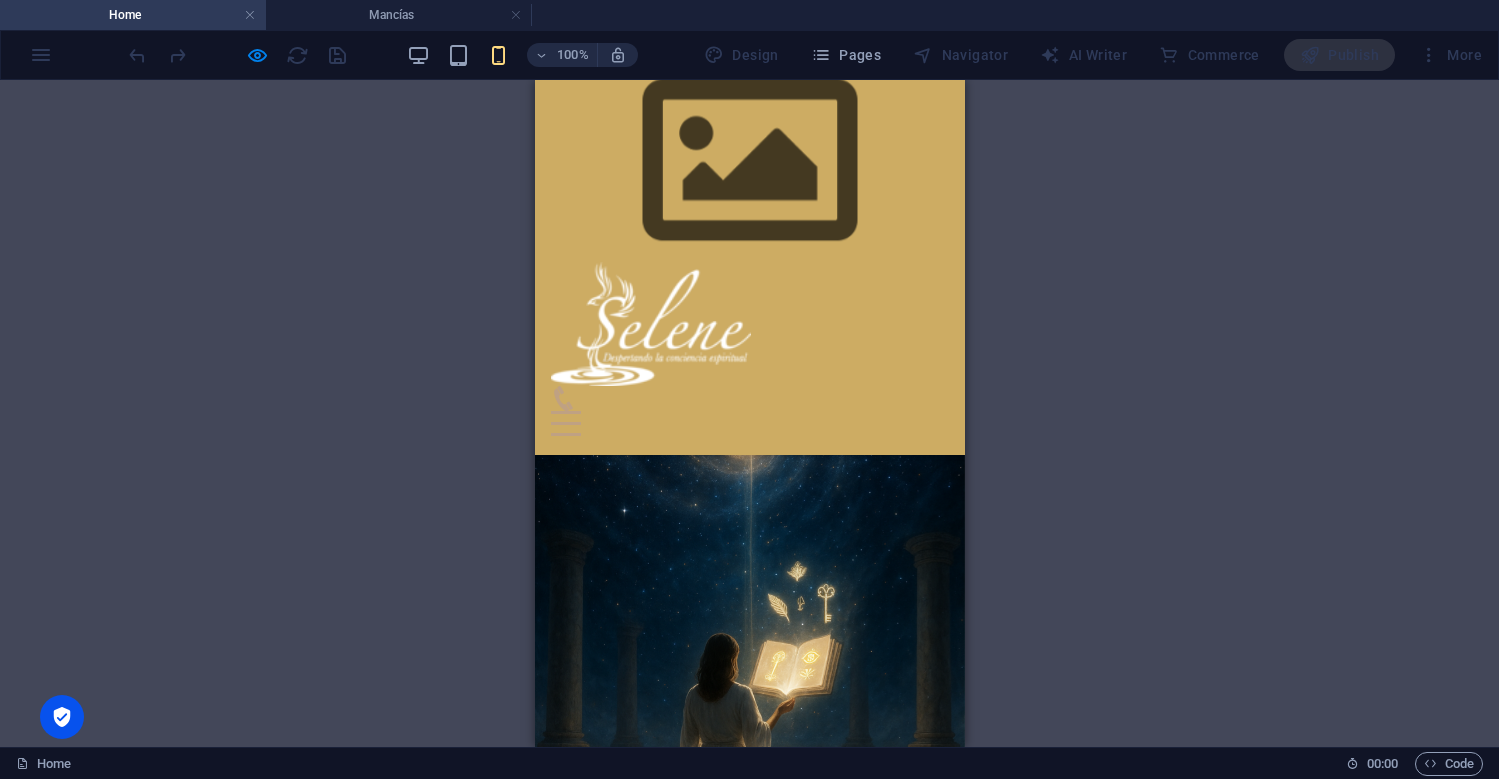 scroll, scrollTop: 2112, scrollLeft: 0, axis: vertical 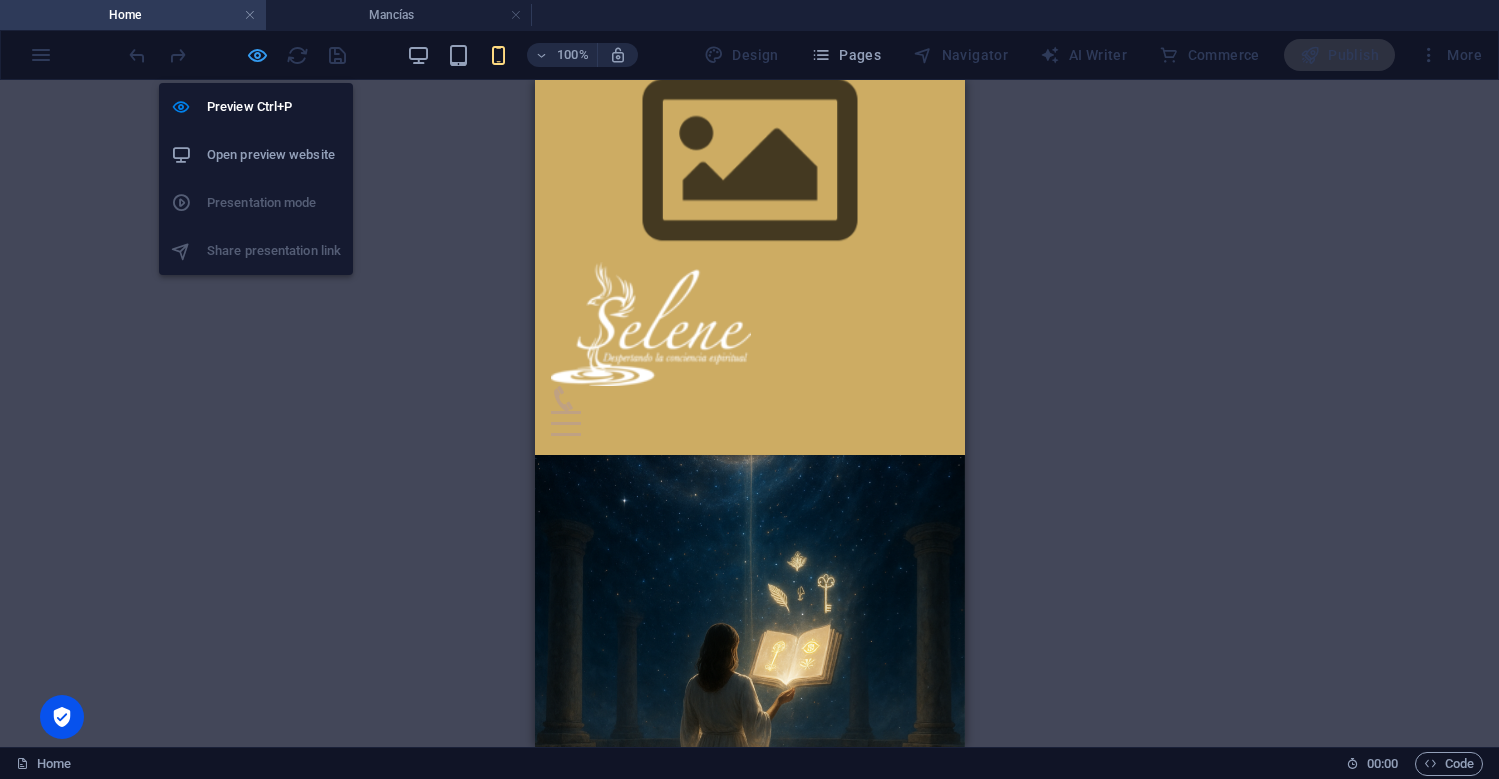 click at bounding box center (257, 55) 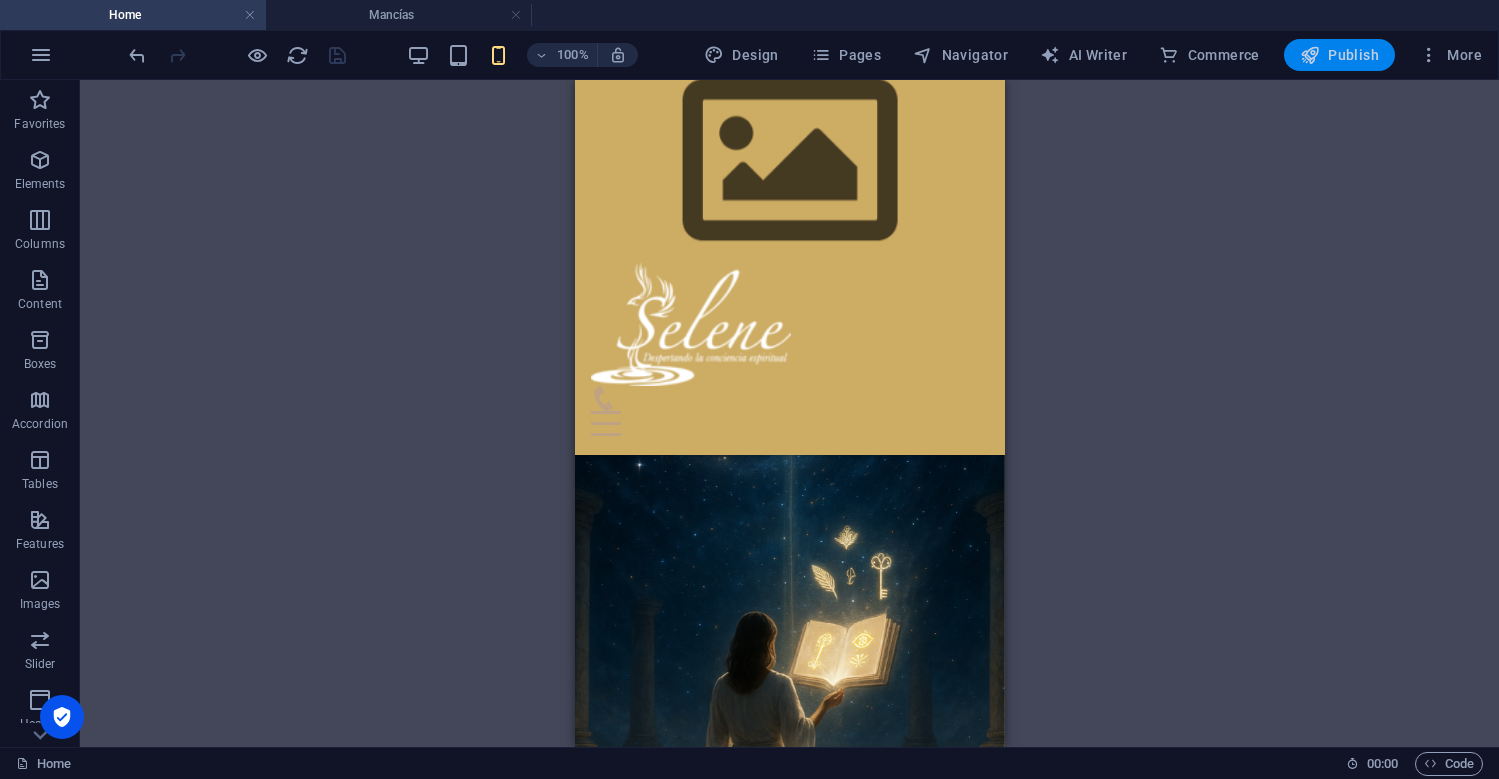click on "Publish" at bounding box center [1339, 55] 